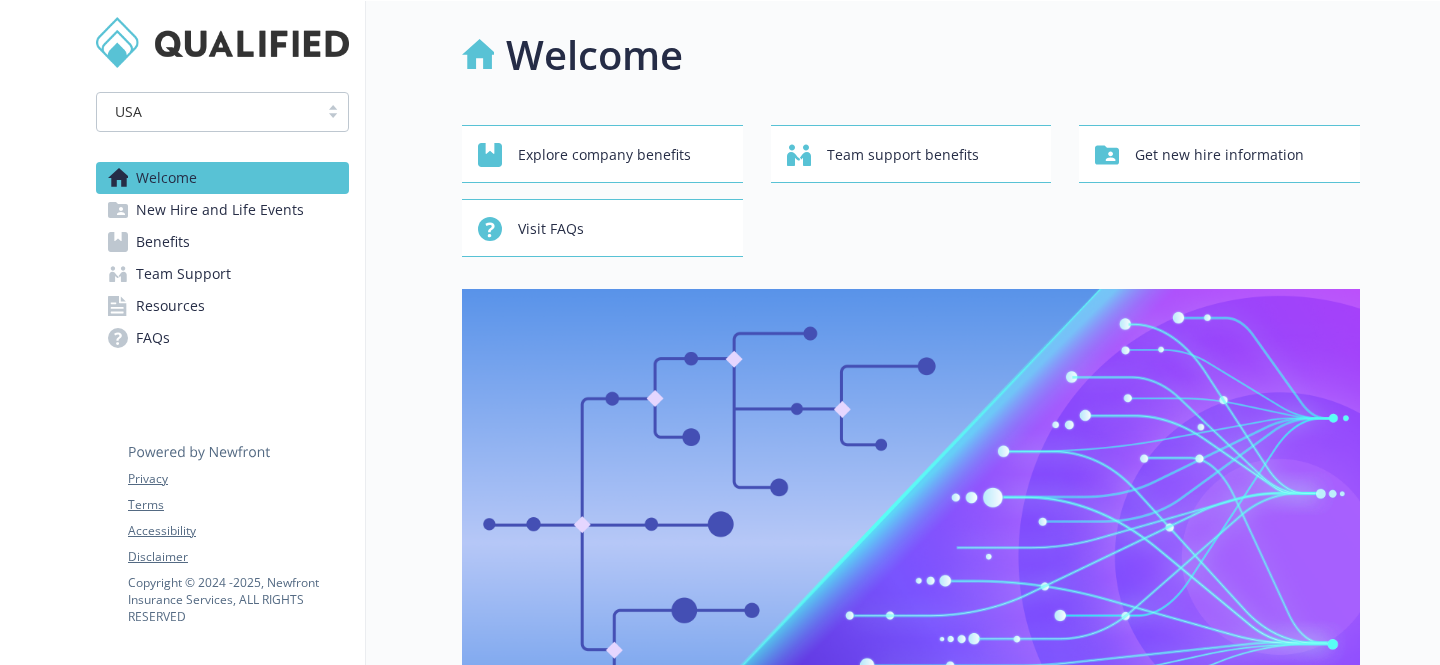 scroll, scrollTop: 0, scrollLeft: 0, axis: both 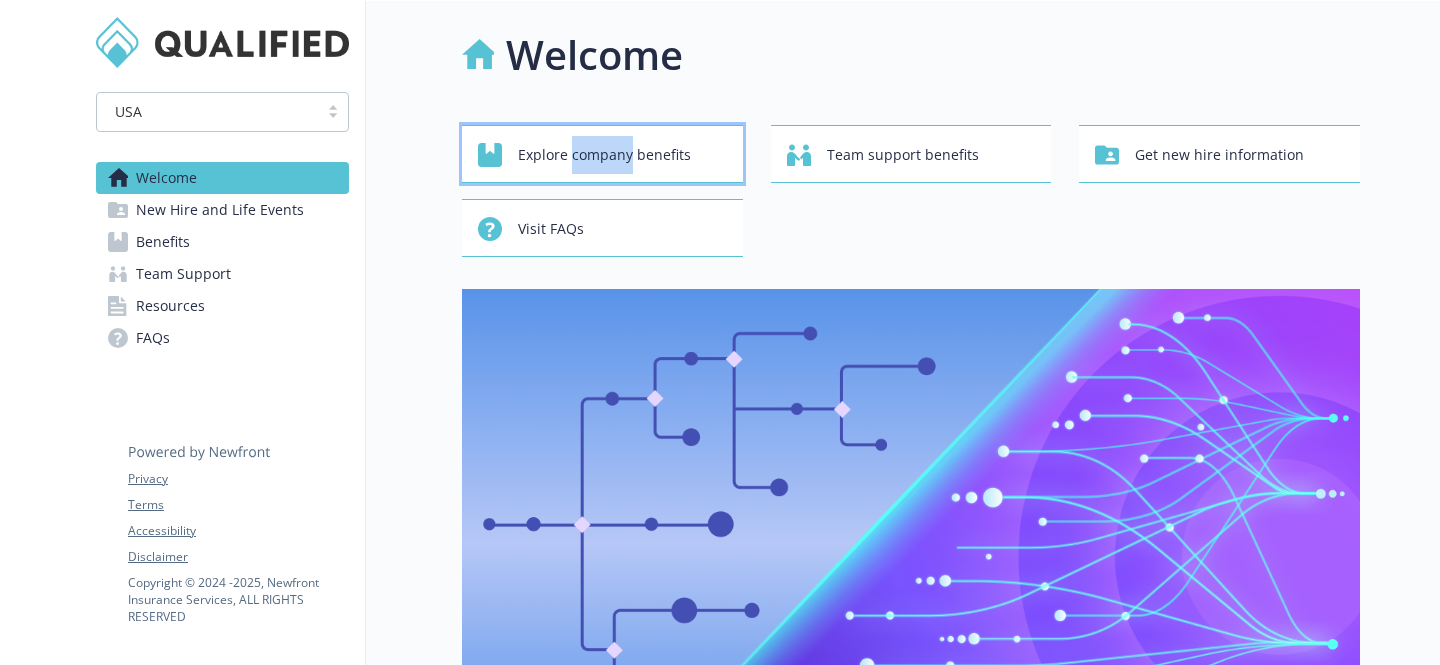 click on "Explore company benefits" at bounding box center [604, 155] 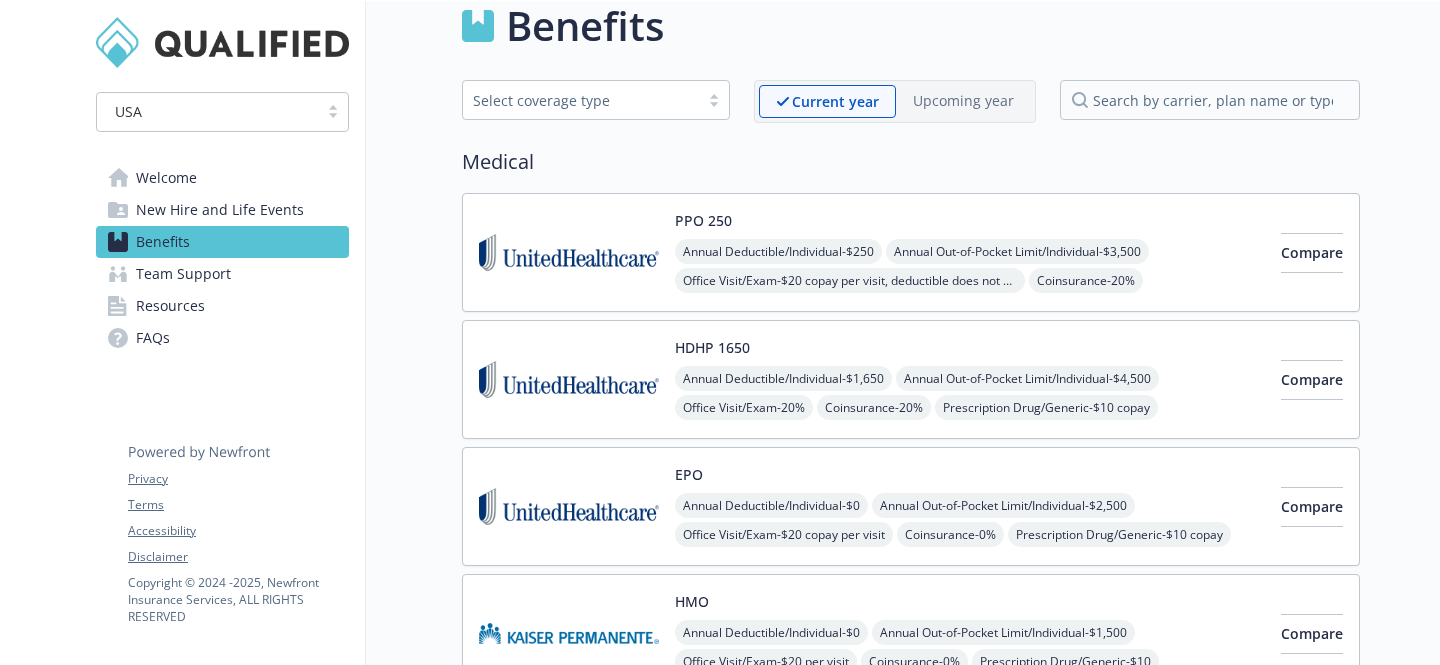 scroll, scrollTop: 31, scrollLeft: 0, axis: vertical 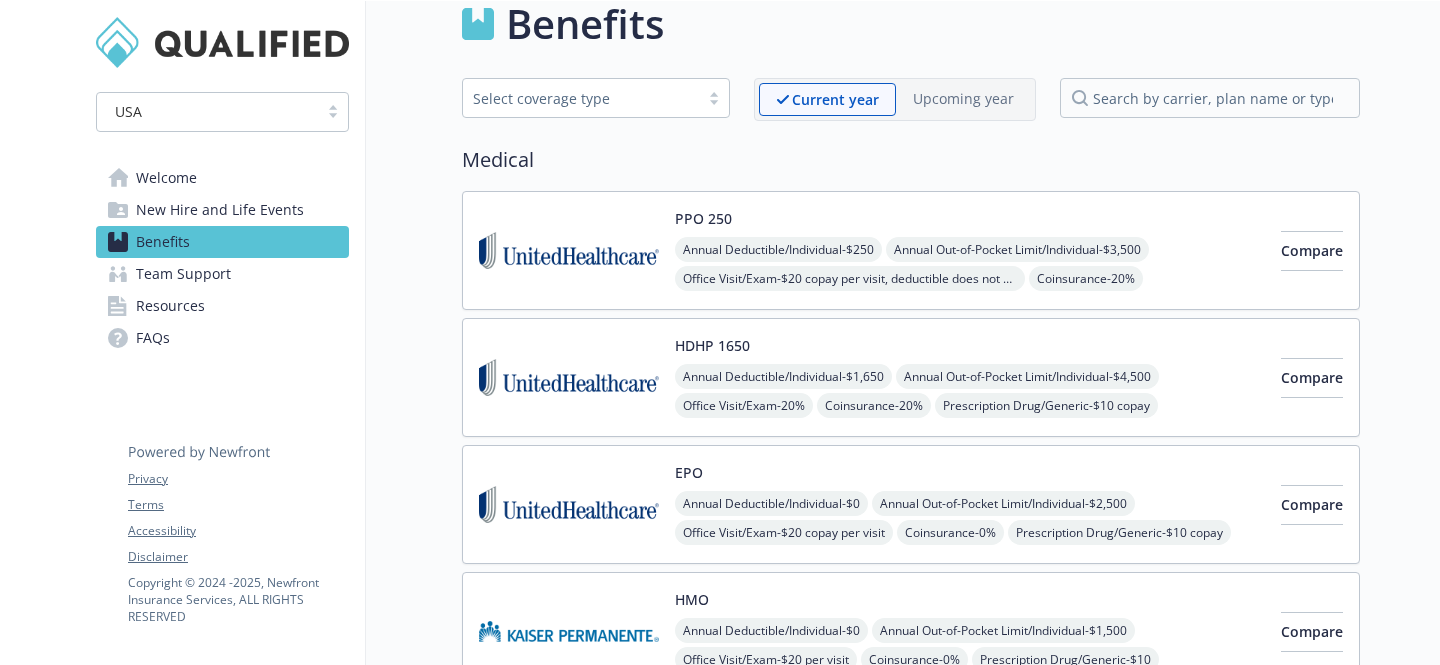 click on "New Hire and Life Events" at bounding box center (220, 210) 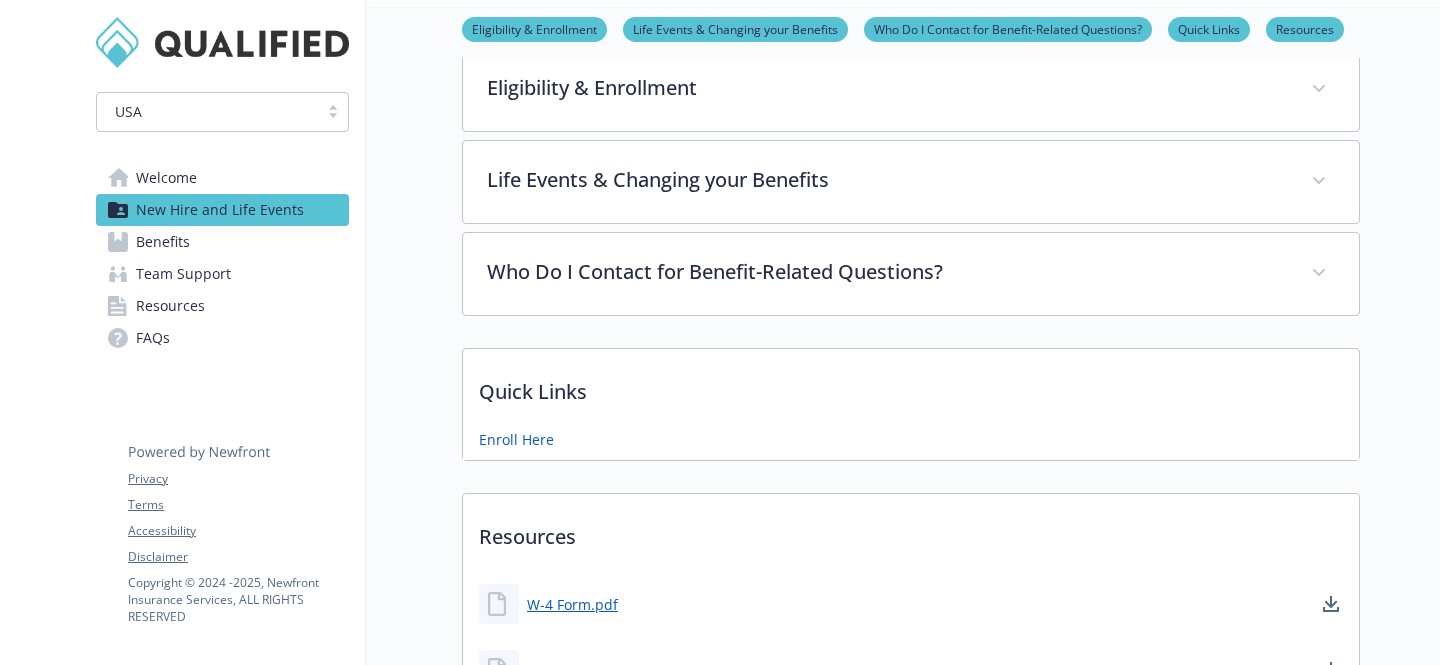 scroll, scrollTop: 0, scrollLeft: 0, axis: both 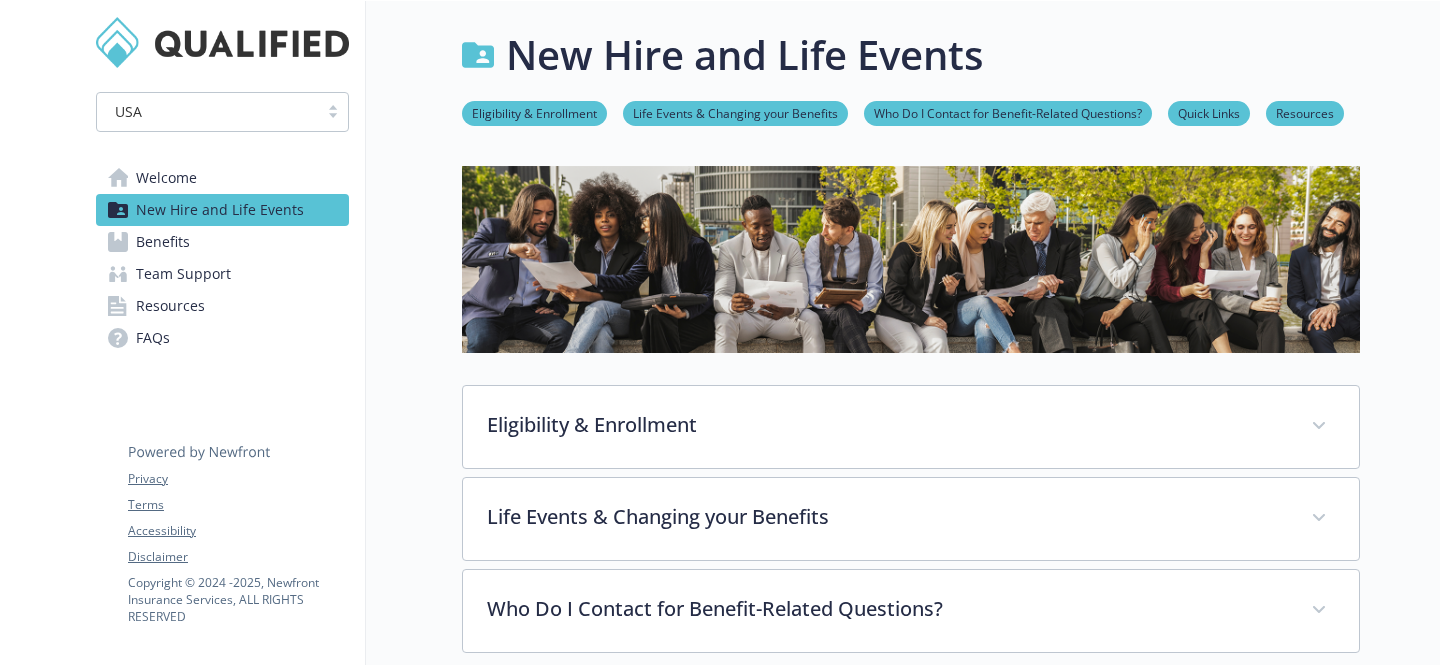 click on "Resources" at bounding box center [1305, 112] 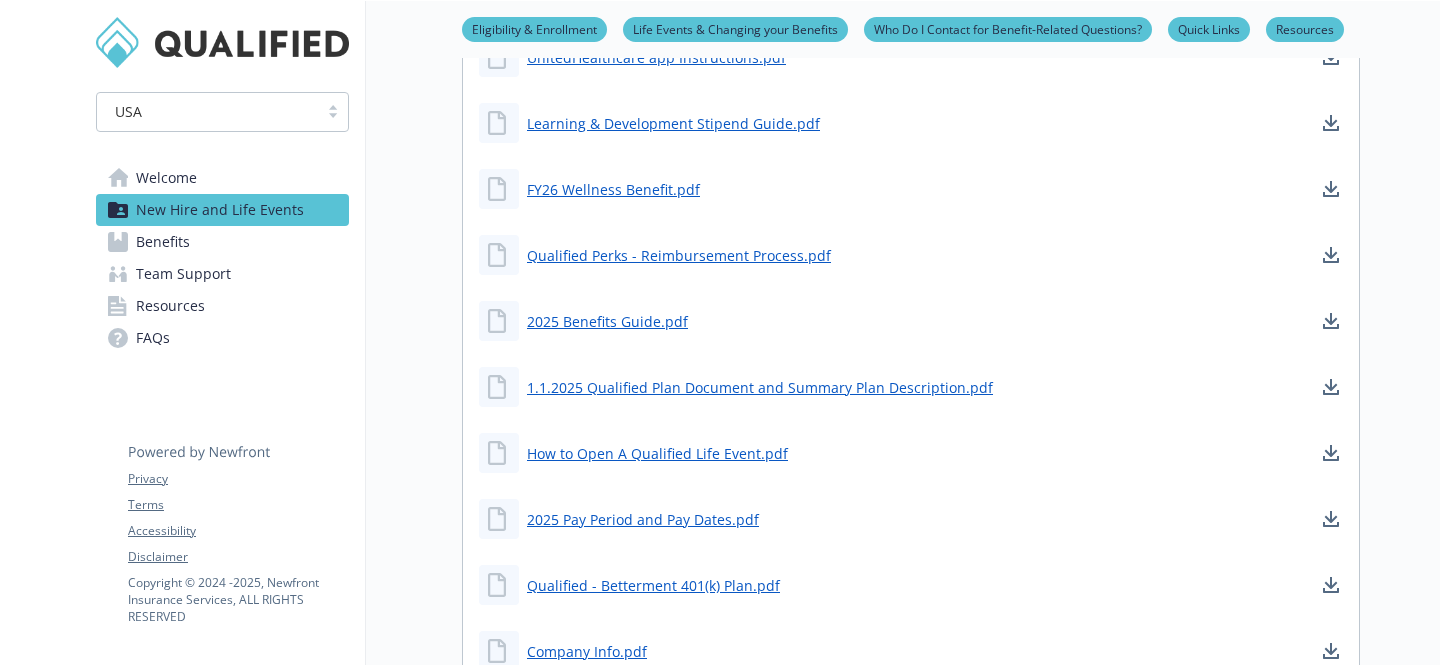 scroll, scrollTop: 1394, scrollLeft: 0, axis: vertical 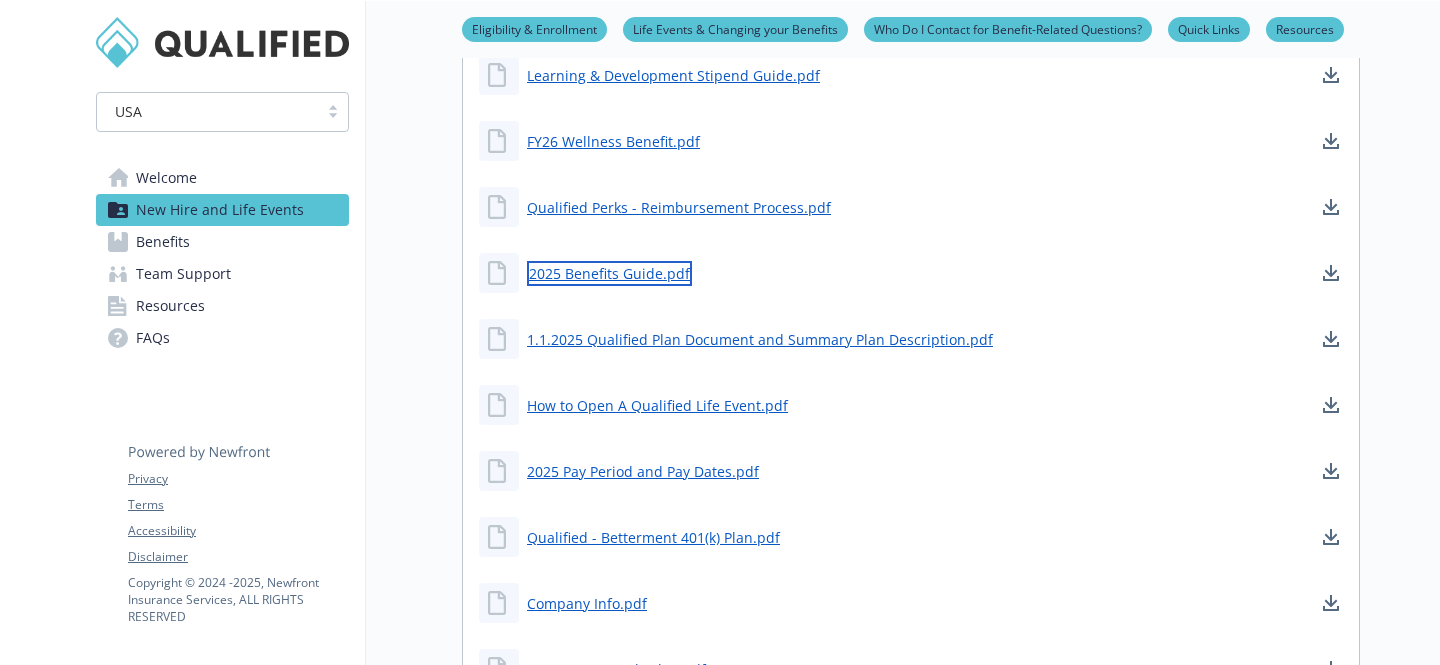 click on "2025 Benefits Guide.pdf" at bounding box center (609, 273) 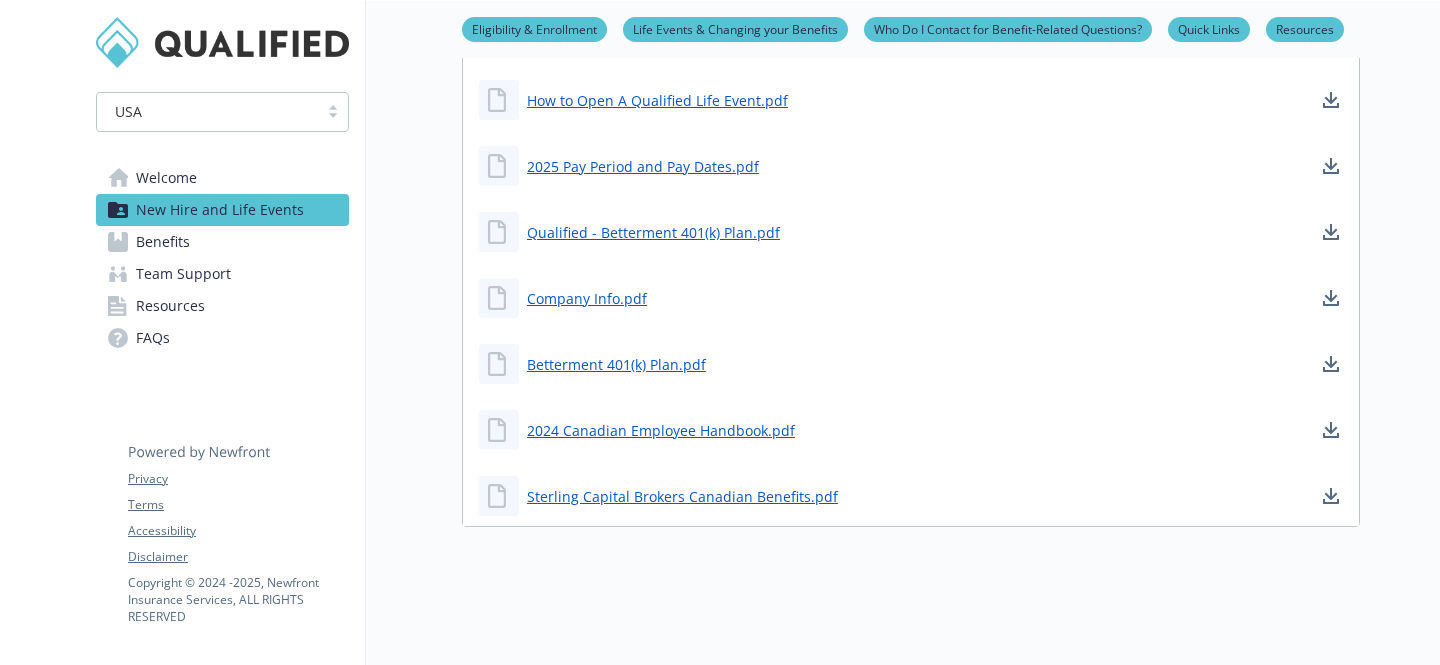scroll, scrollTop: 1705, scrollLeft: 0, axis: vertical 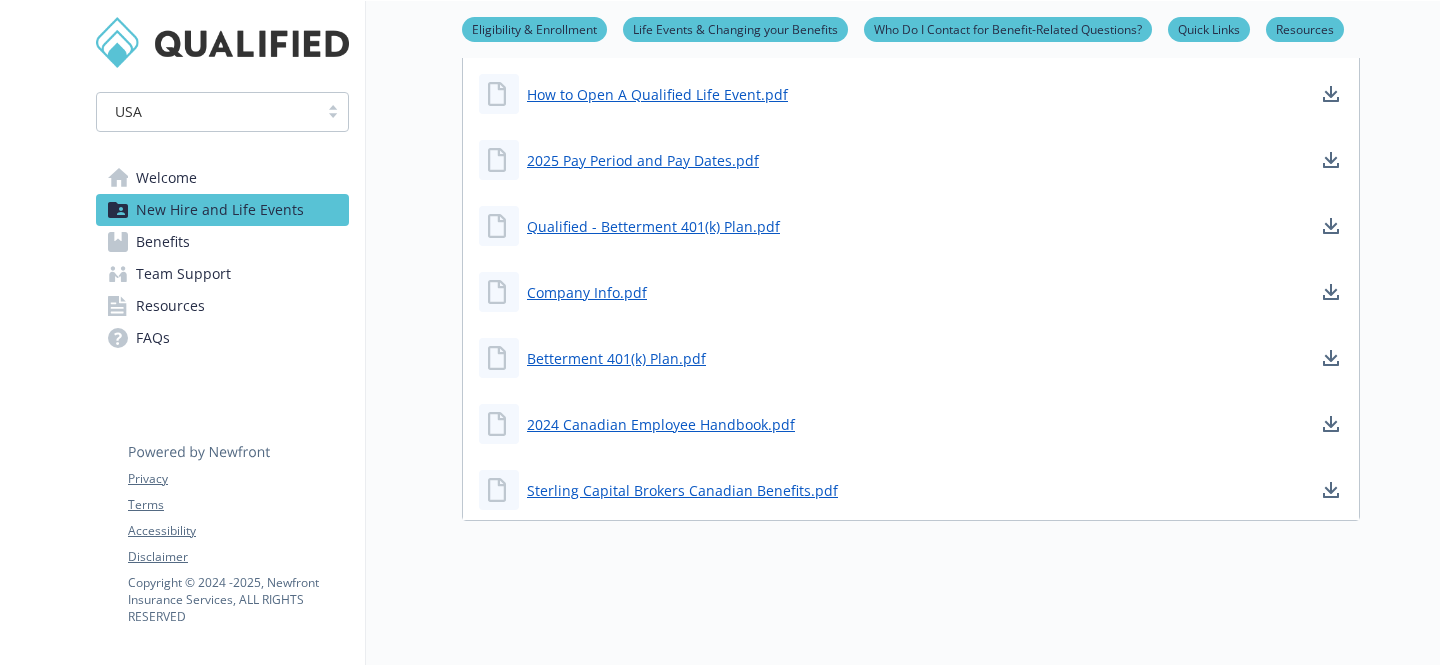 click on "Benefits" at bounding box center (222, 242) 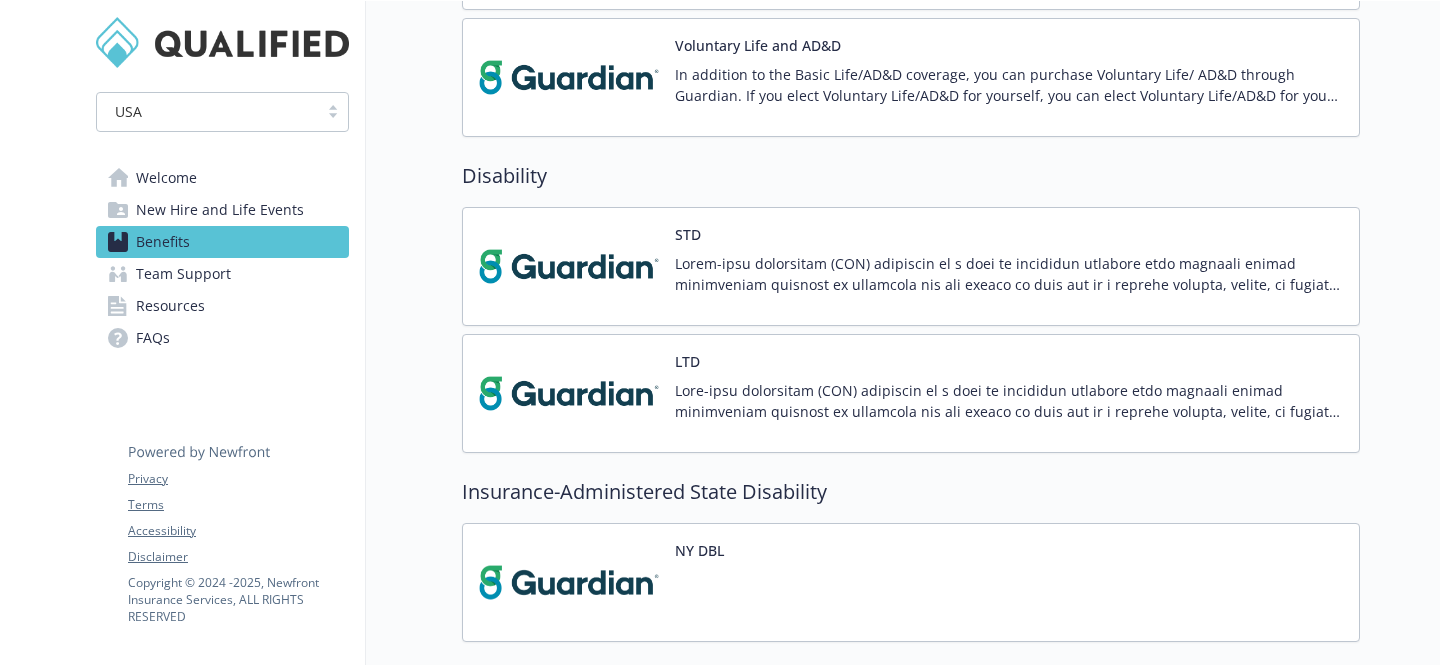 scroll, scrollTop: 0, scrollLeft: 0, axis: both 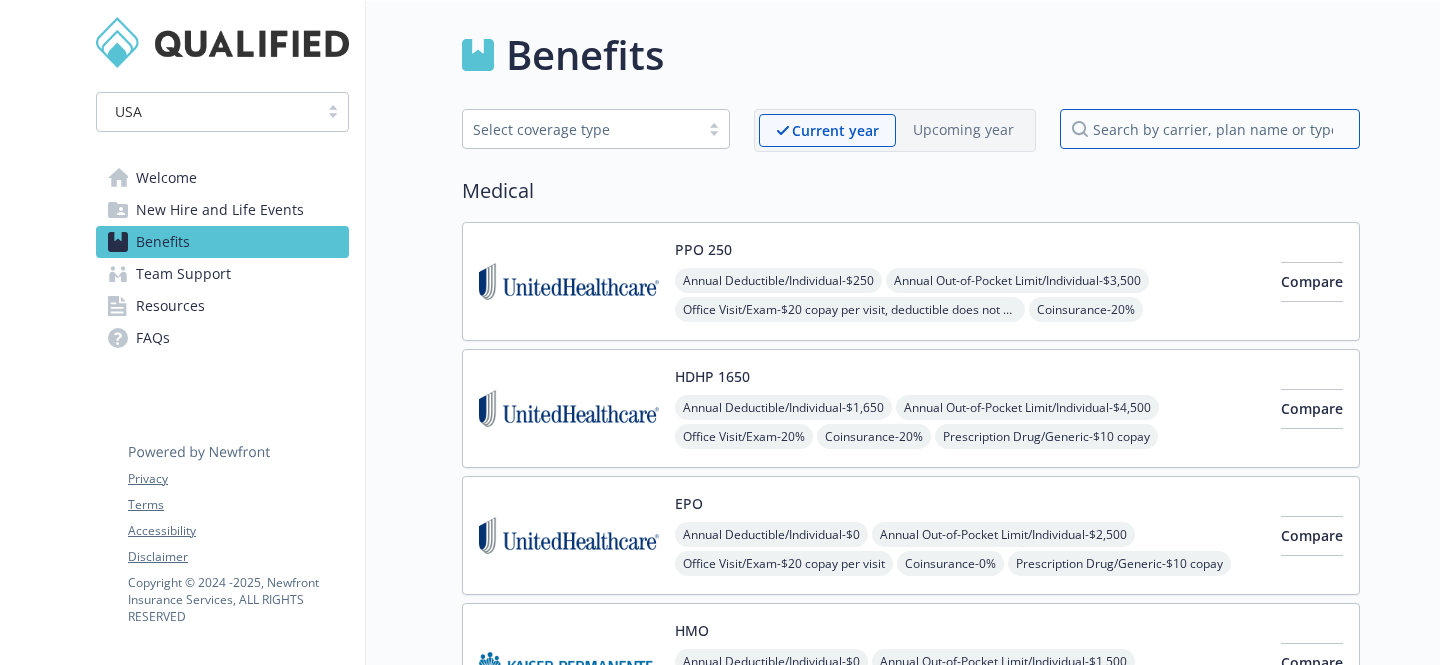 click at bounding box center (1210, 129) 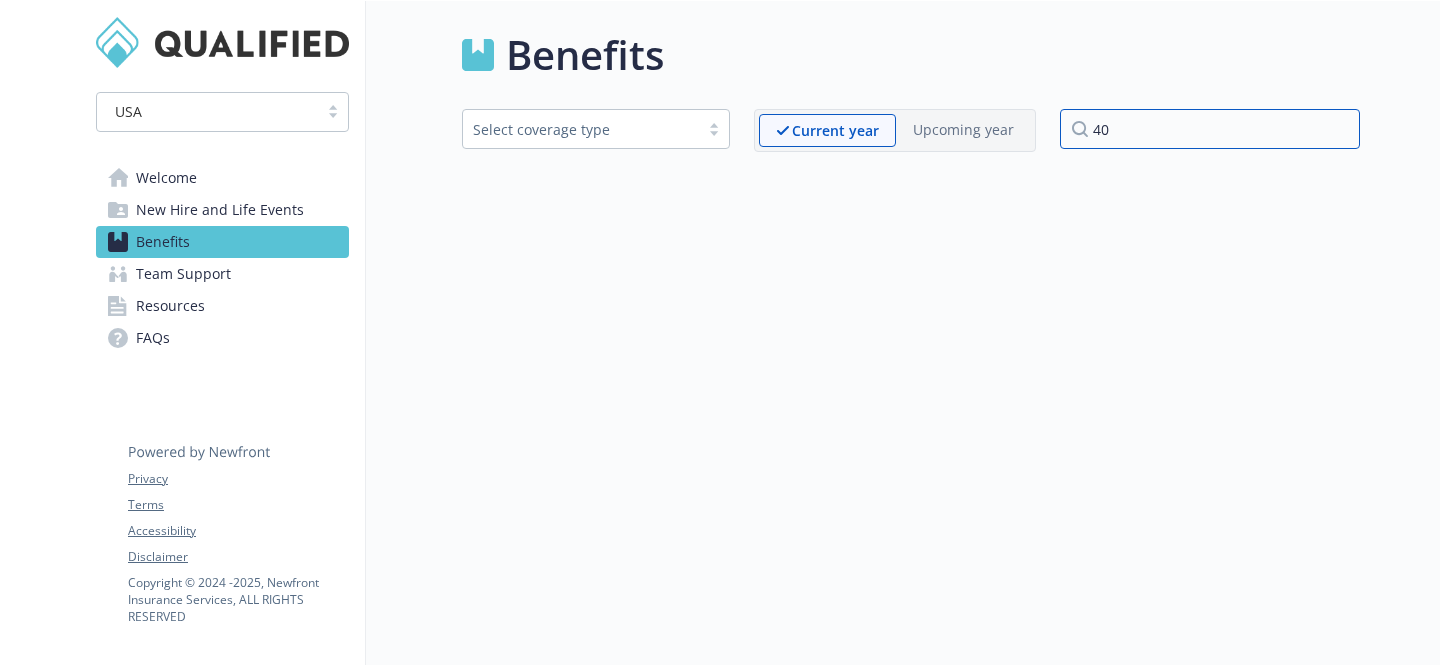 type on "4" 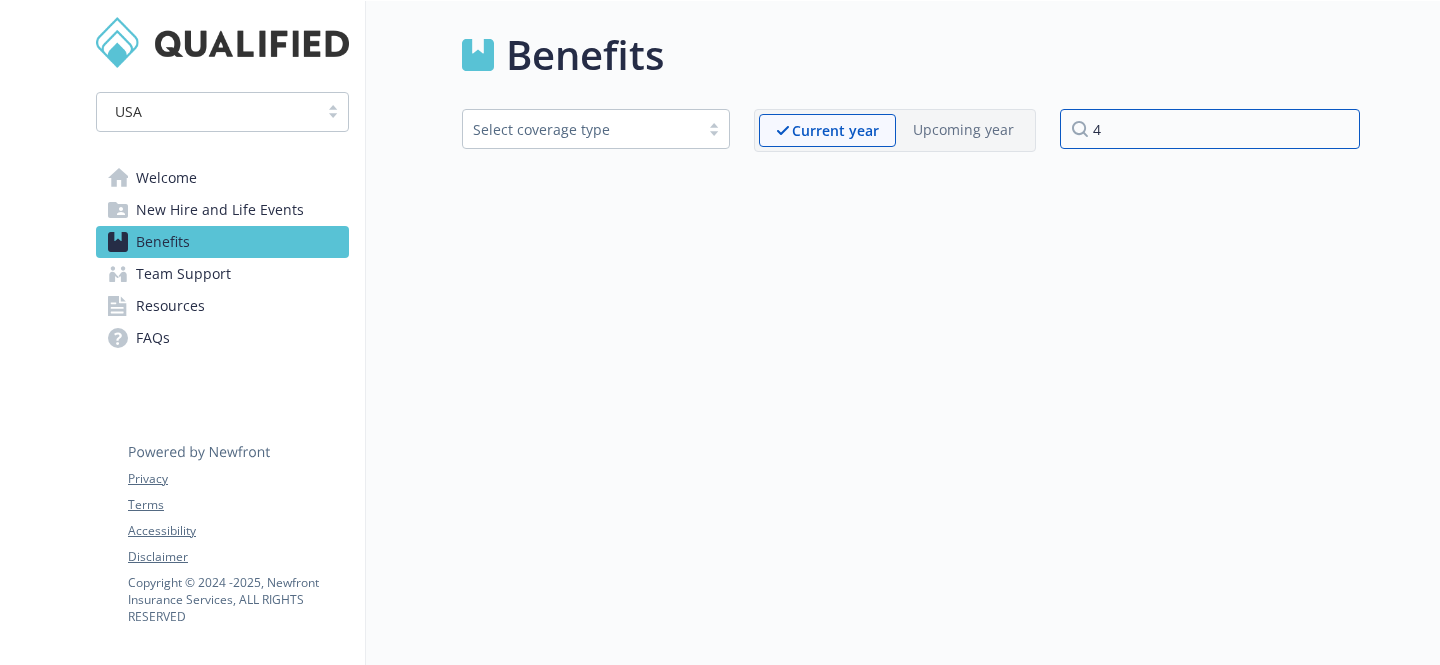 type 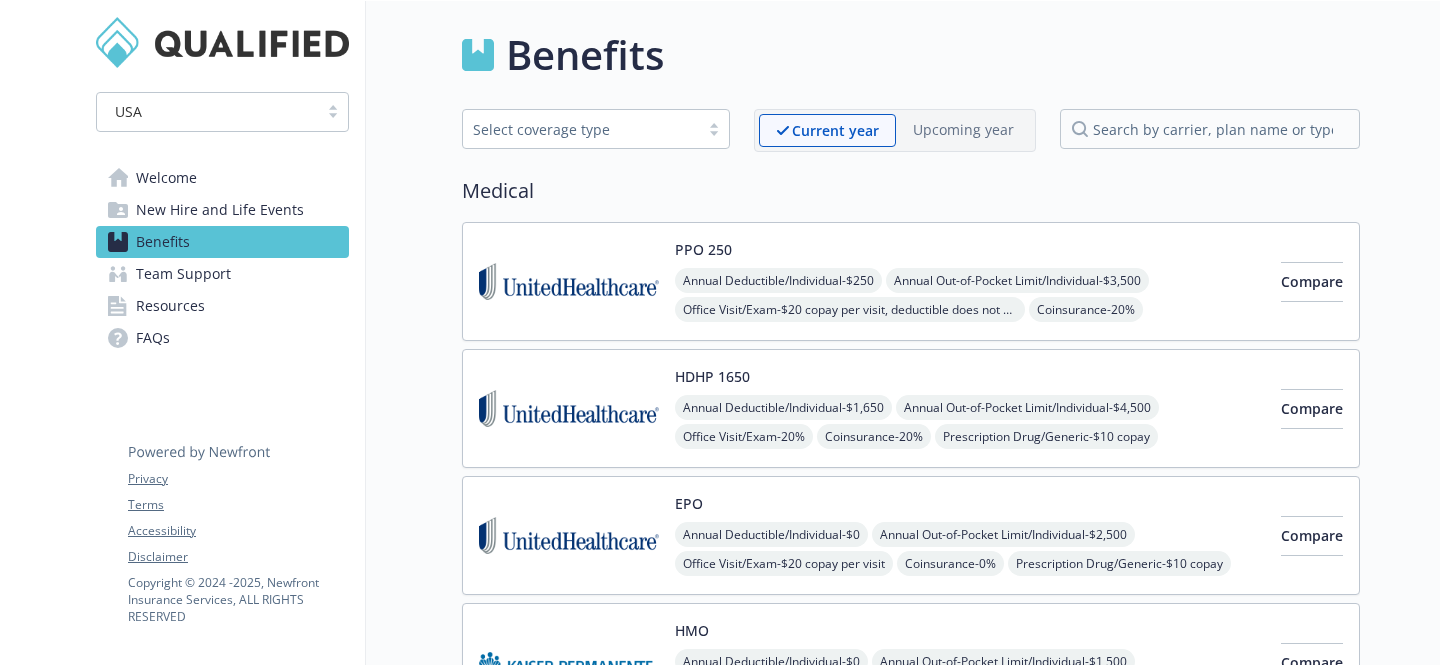 click on "FAQs" at bounding box center [222, 338] 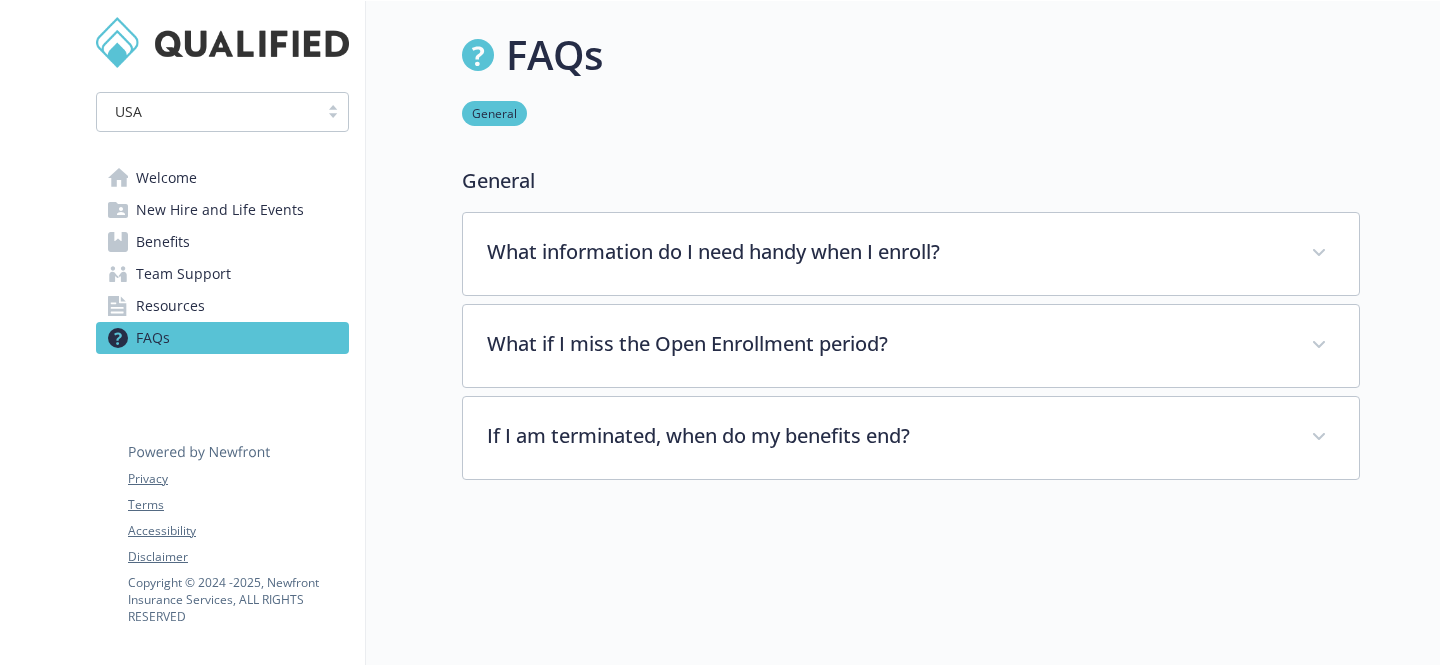 click on "Resources" at bounding box center [170, 306] 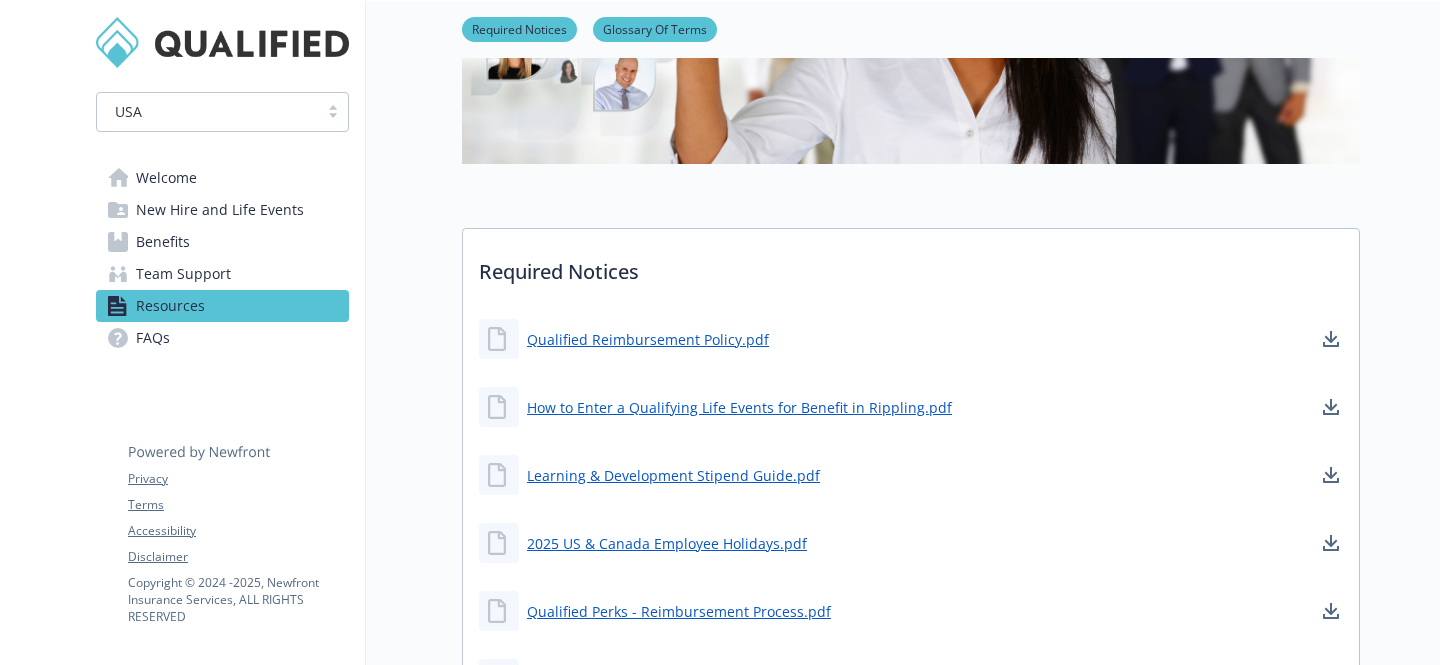 scroll, scrollTop: 0, scrollLeft: 0, axis: both 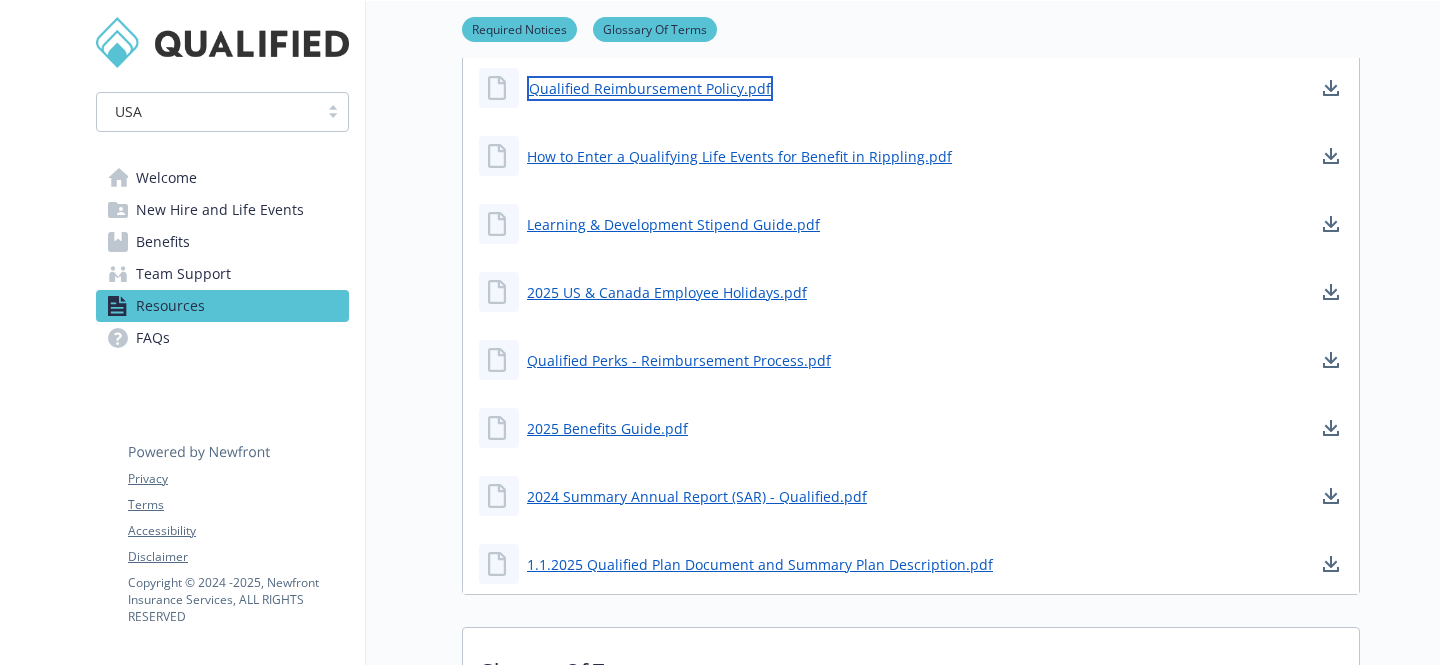 click on "Qualified Reimbursement Policy.pdf" at bounding box center [650, 88] 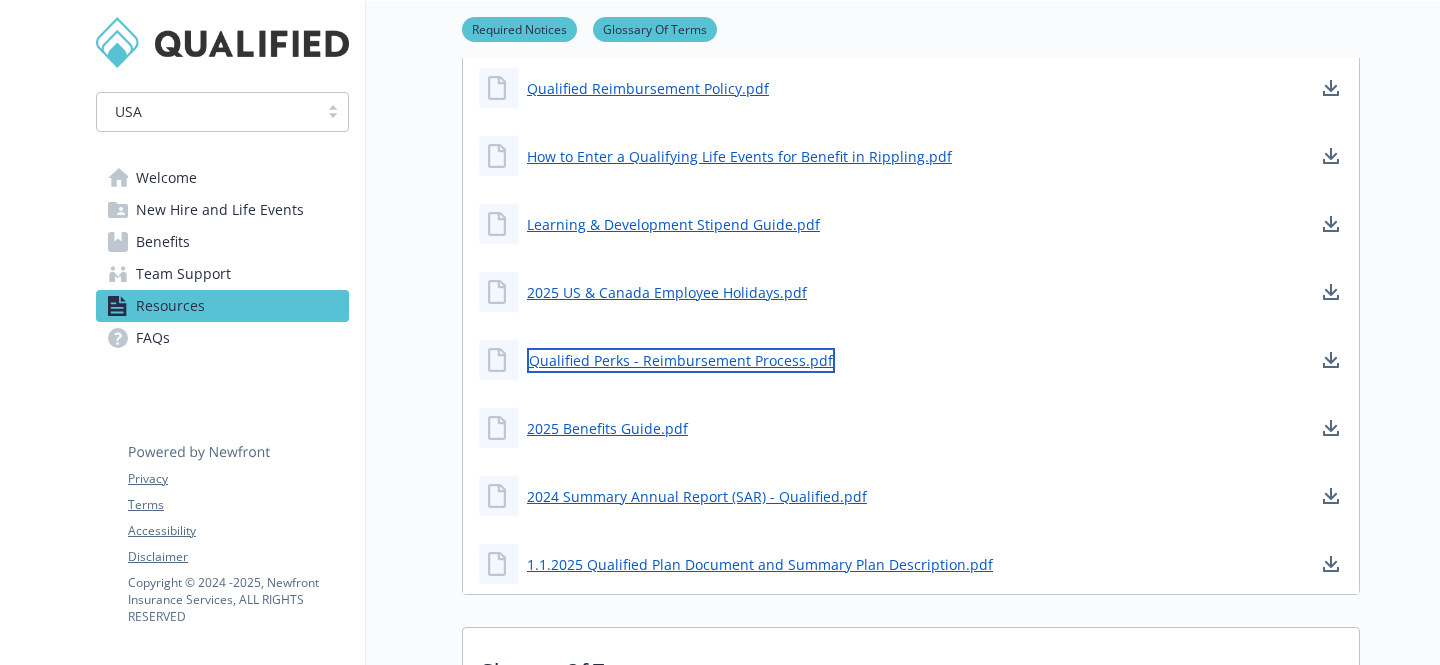 click on "Qualified Perks - Reimbursement Process.pdf" at bounding box center (681, 360) 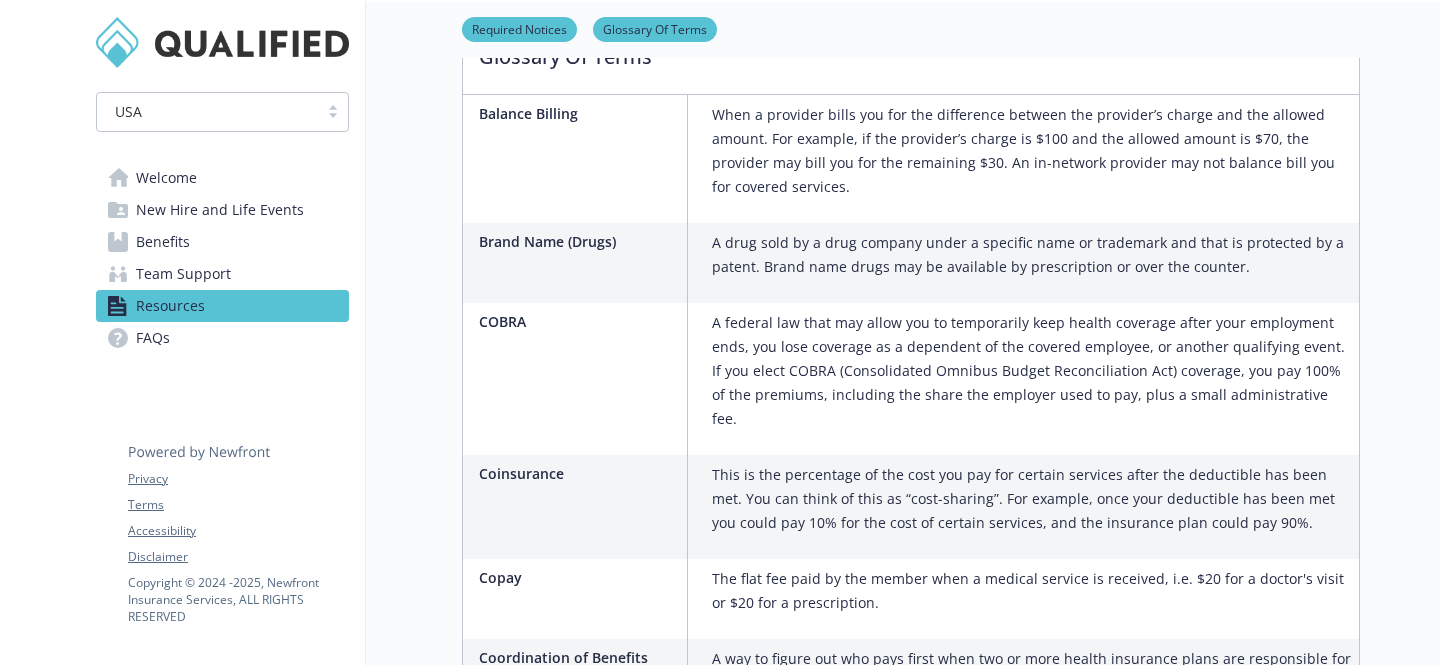 scroll, scrollTop: 1243, scrollLeft: 0, axis: vertical 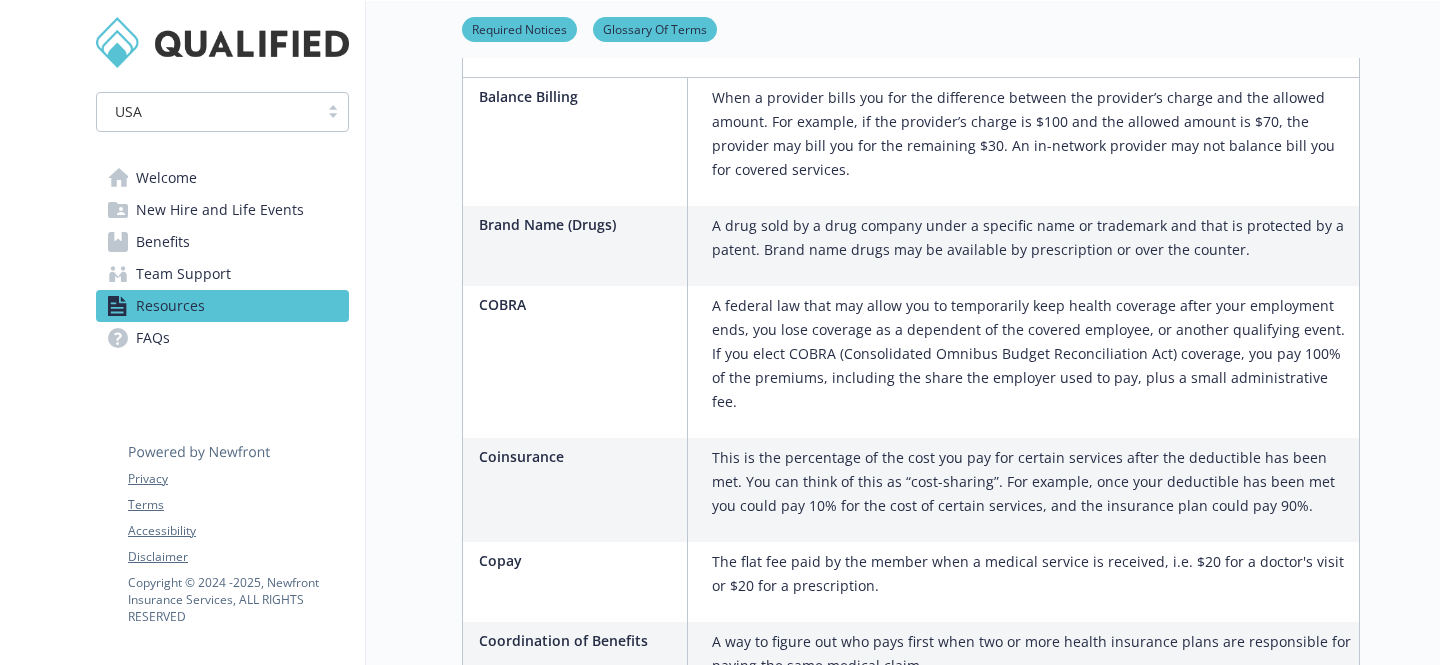 click on "Team Support" at bounding box center [183, 274] 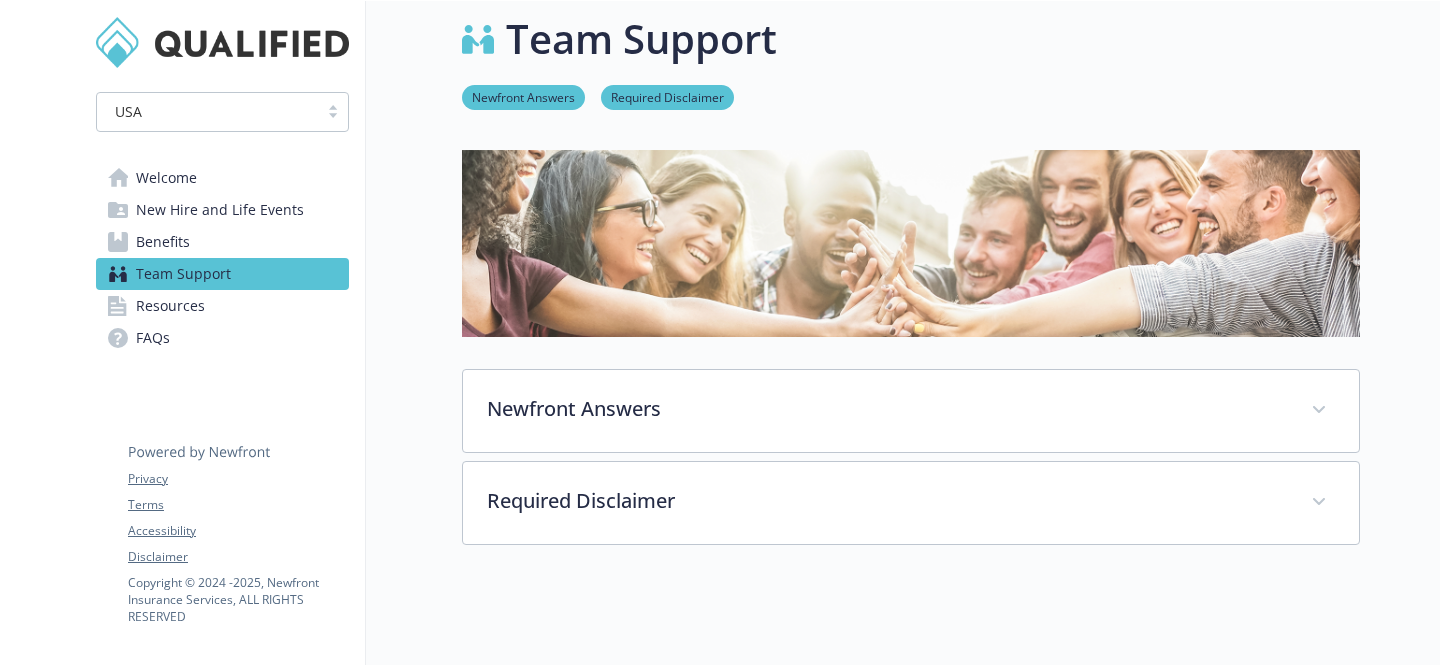 scroll, scrollTop: 19, scrollLeft: 0, axis: vertical 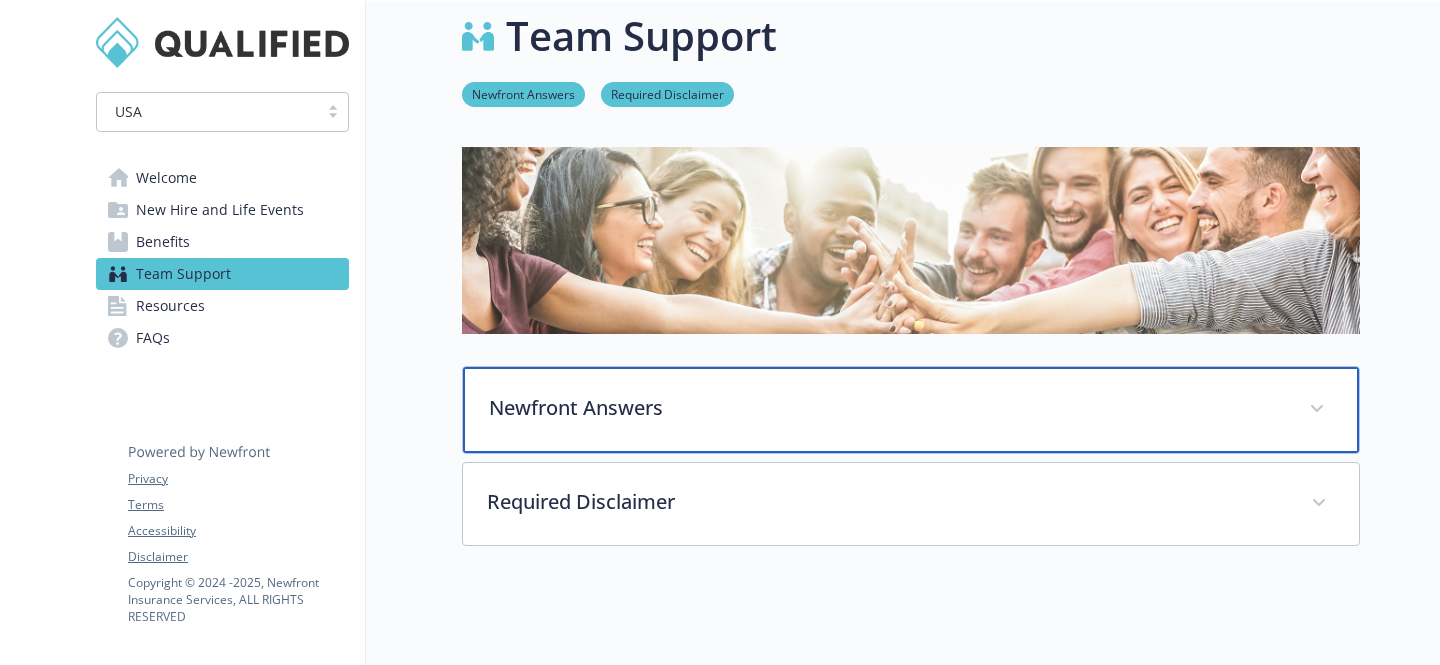 click on "Newfront Answers" at bounding box center (887, 408) 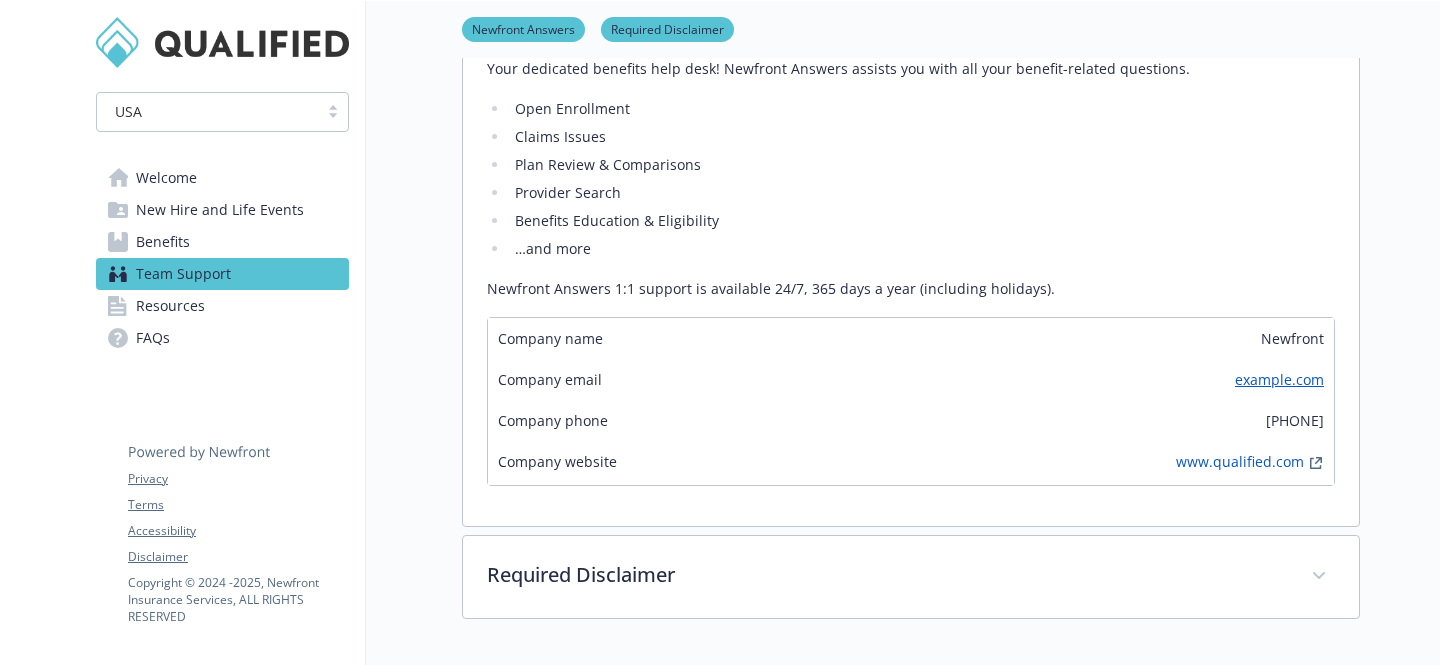 scroll, scrollTop: 468, scrollLeft: 0, axis: vertical 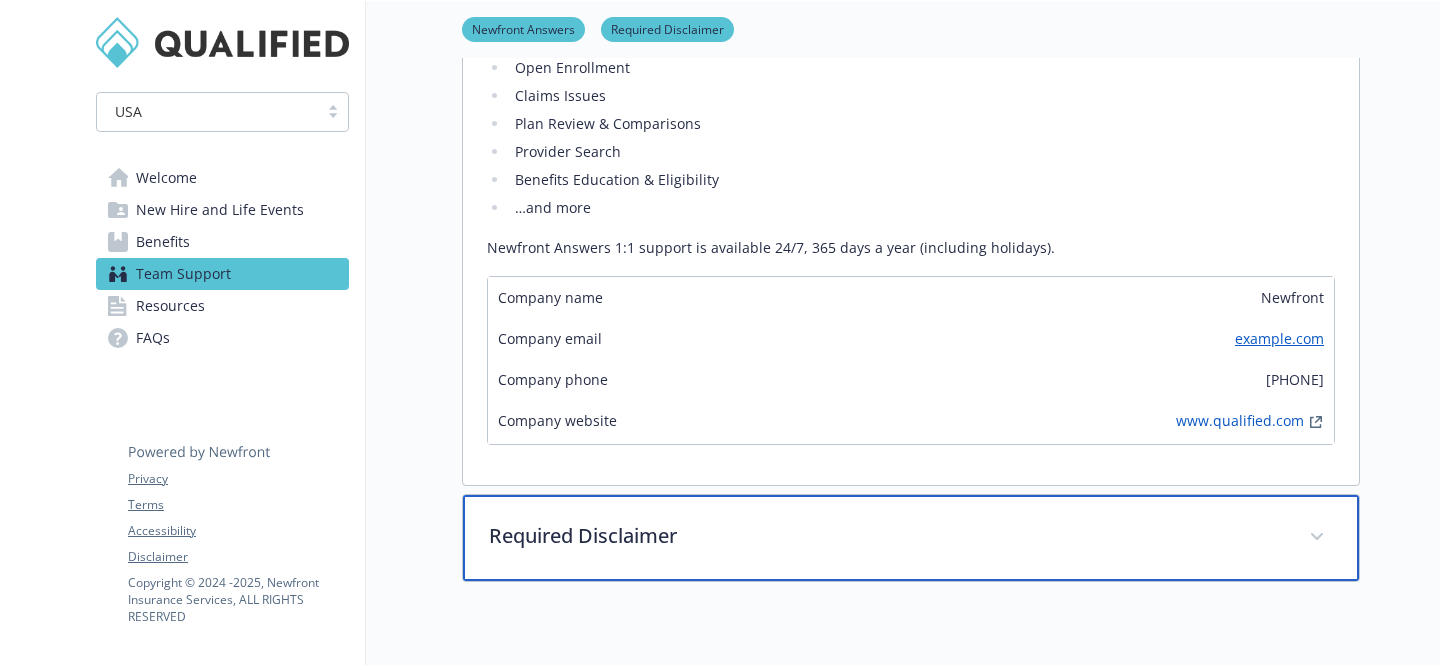 click on "Required Disclaimer" at bounding box center [911, 538] 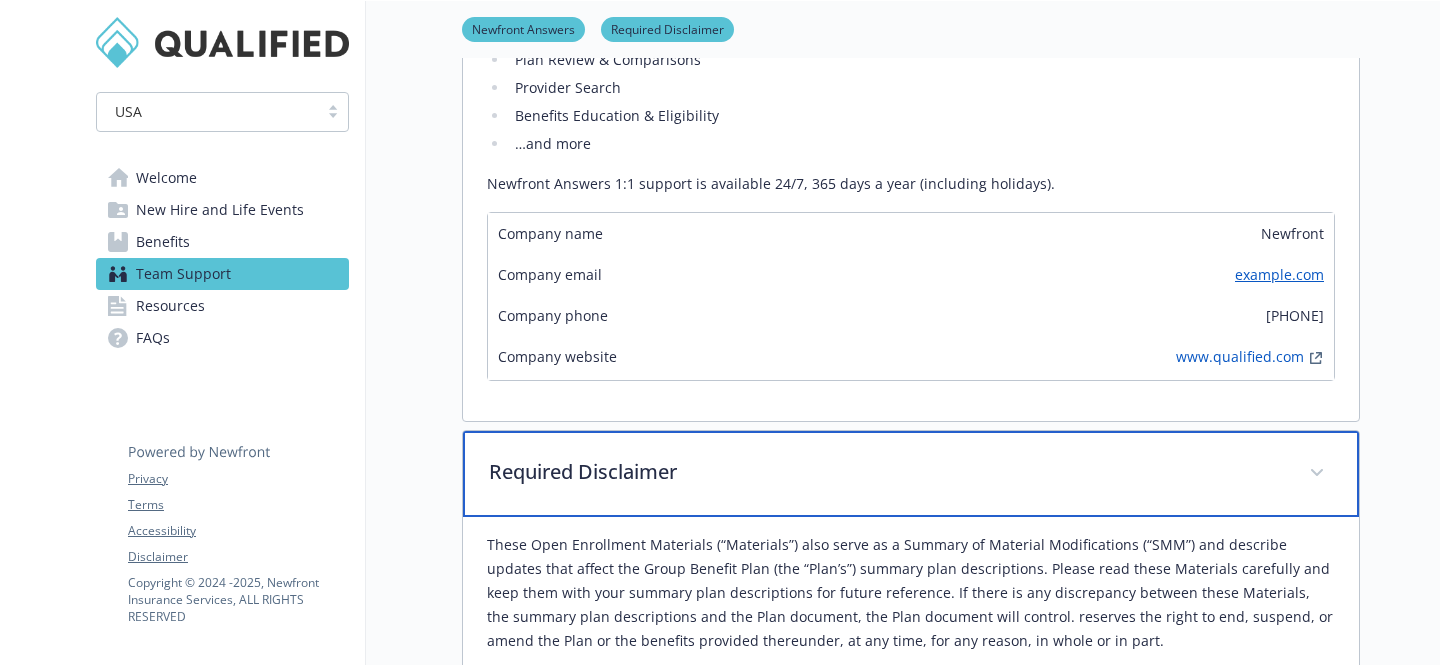 scroll, scrollTop: 549, scrollLeft: 0, axis: vertical 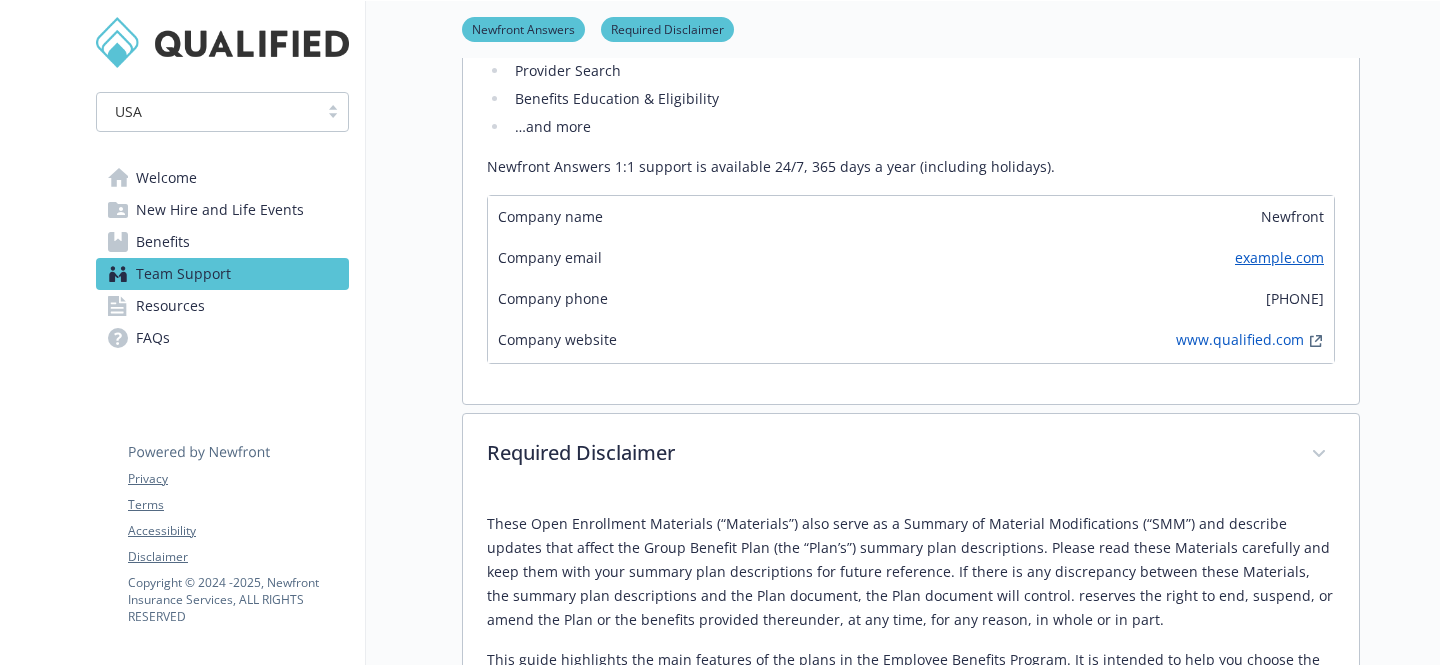 click on "Benefits" at bounding box center [222, 242] 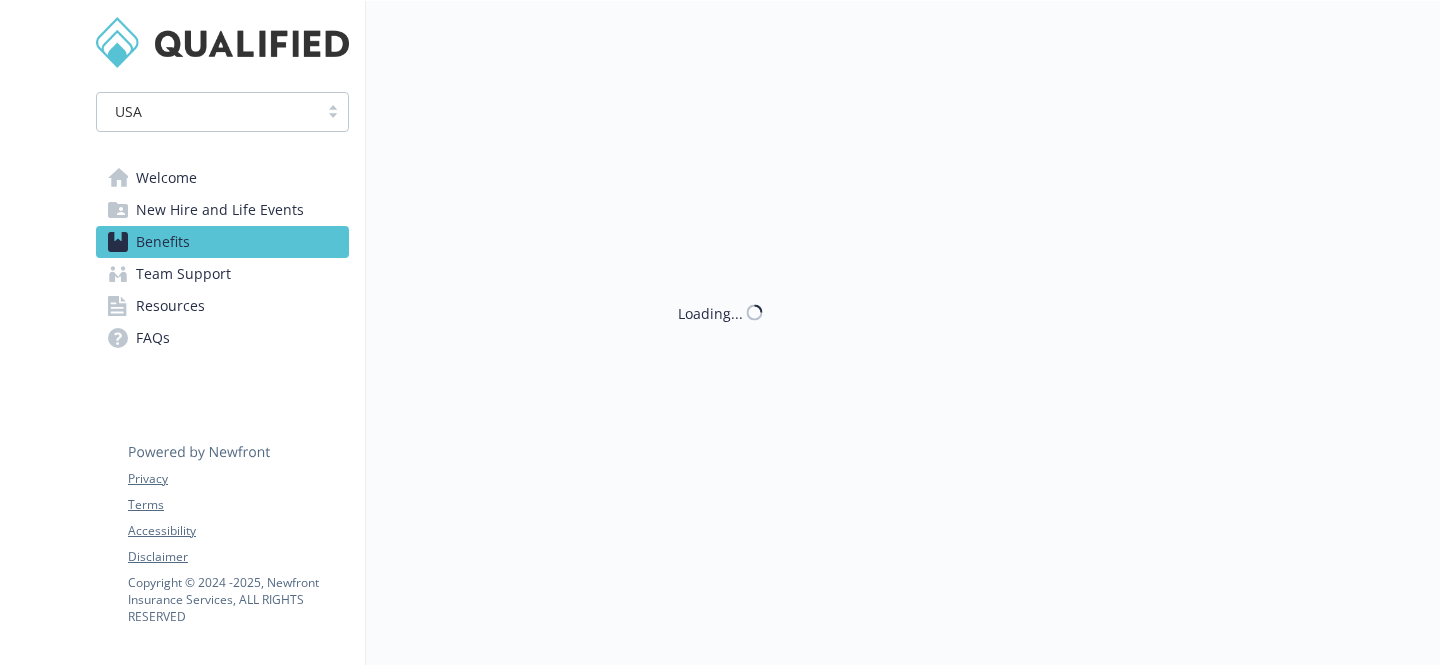 scroll, scrollTop: 549, scrollLeft: 0, axis: vertical 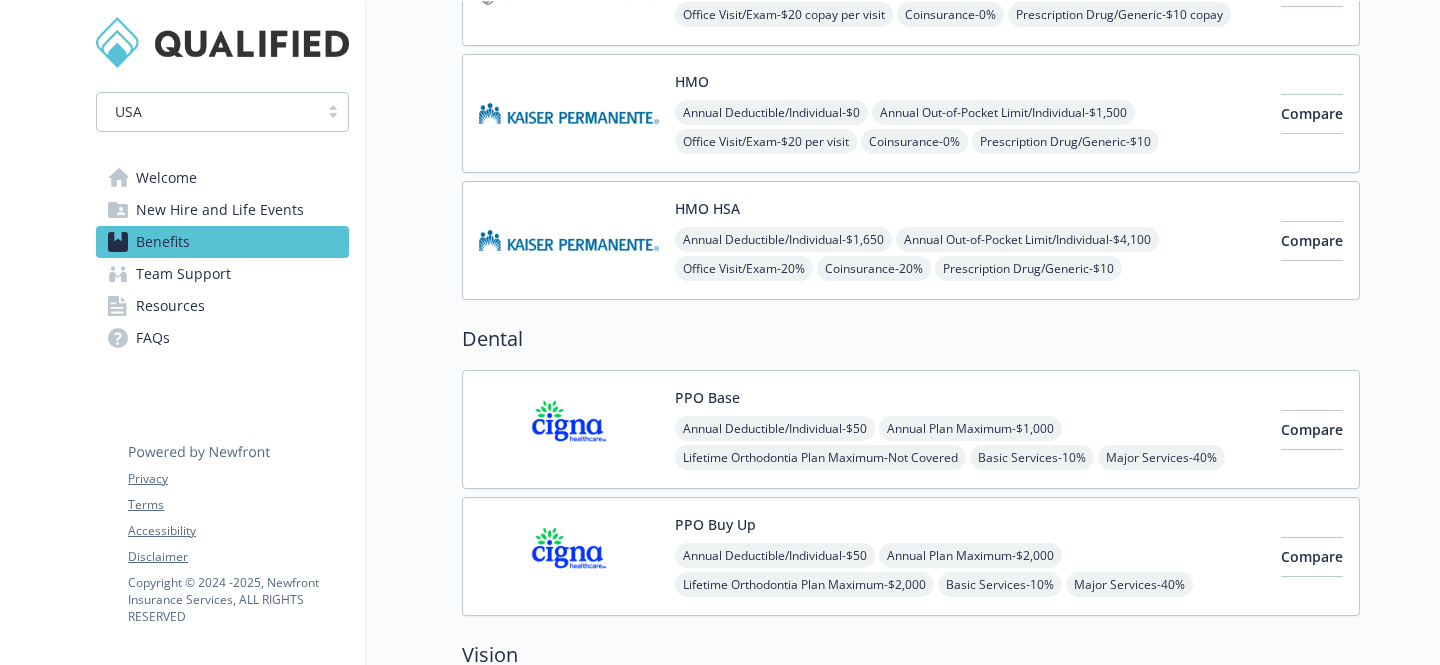 click on "Welcome" at bounding box center (222, 178) 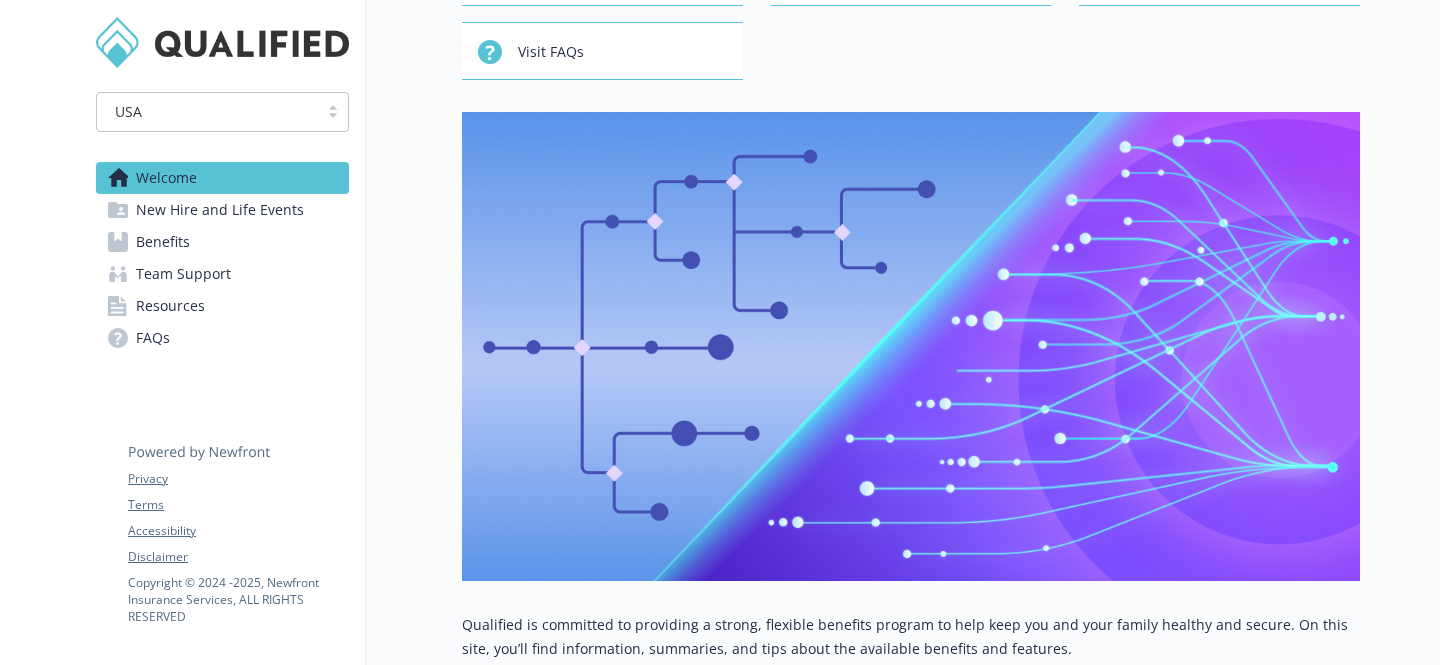 scroll, scrollTop: 0, scrollLeft: 0, axis: both 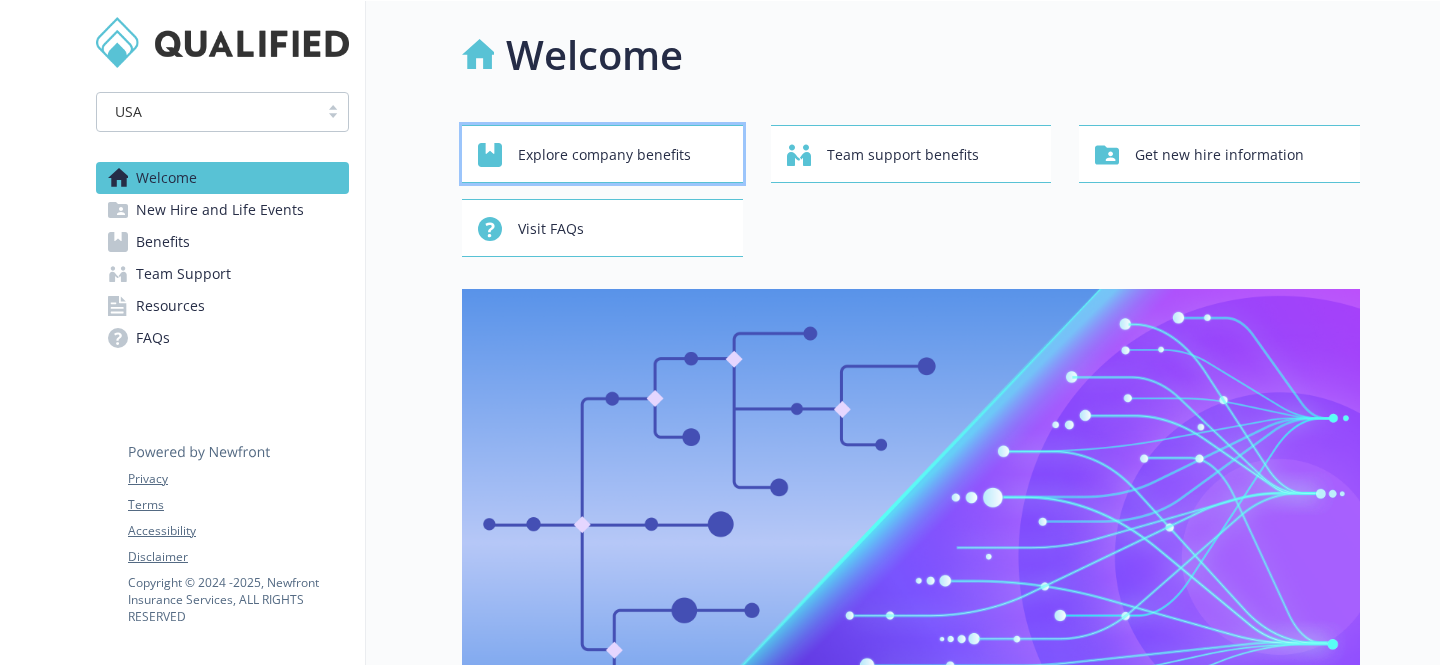 click on "Explore company benefits" at bounding box center [604, 155] 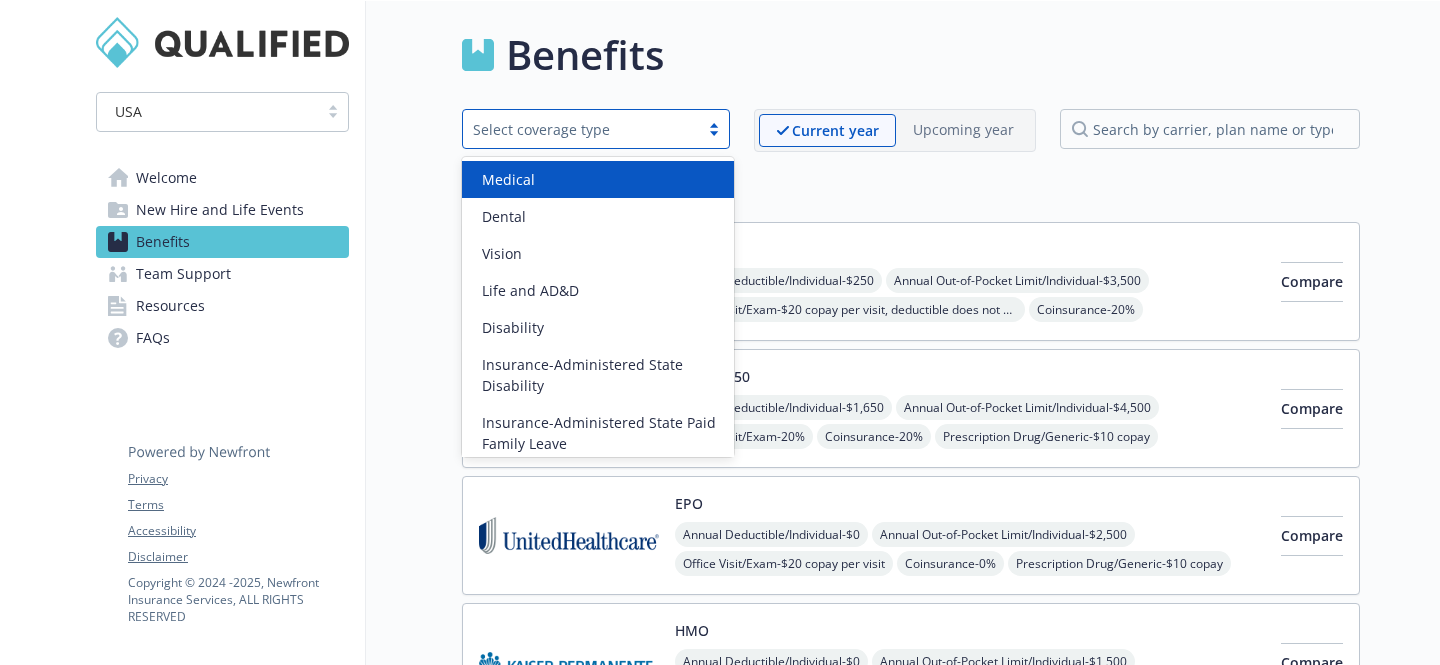 click on "Select coverage type" at bounding box center [581, 129] 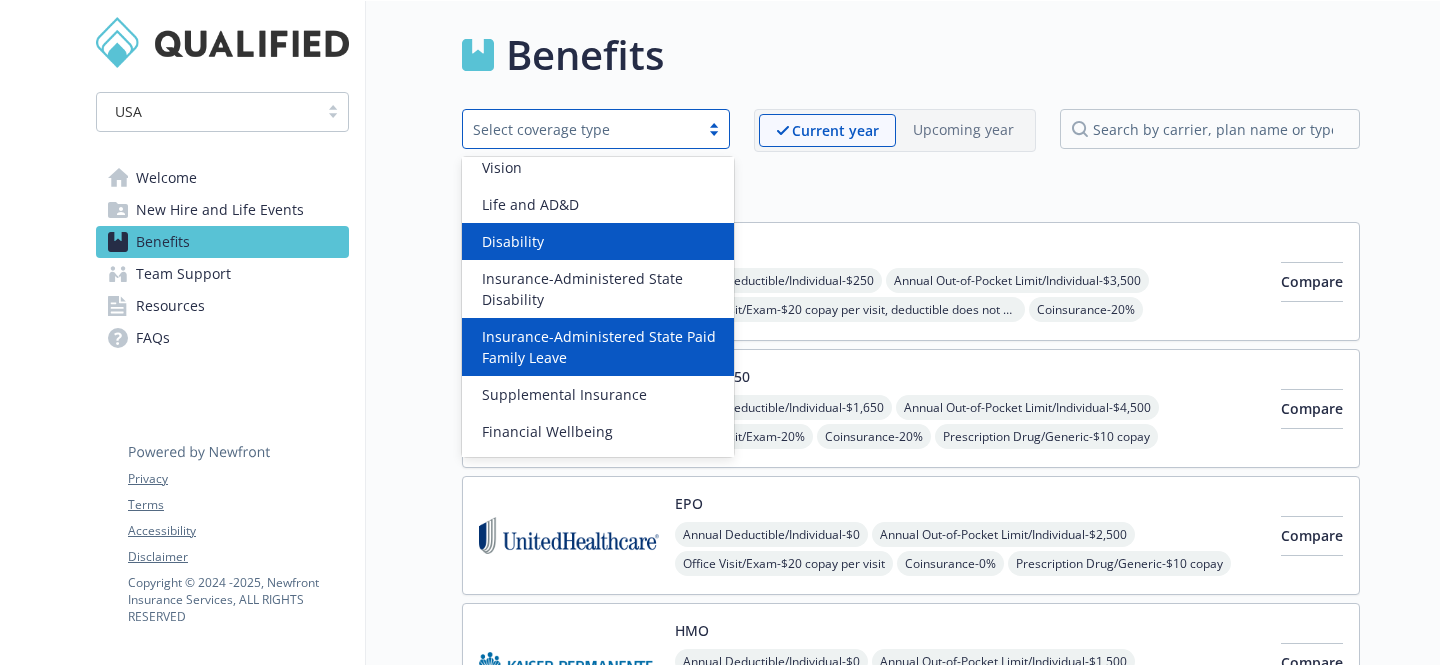 scroll, scrollTop: 0, scrollLeft: 0, axis: both 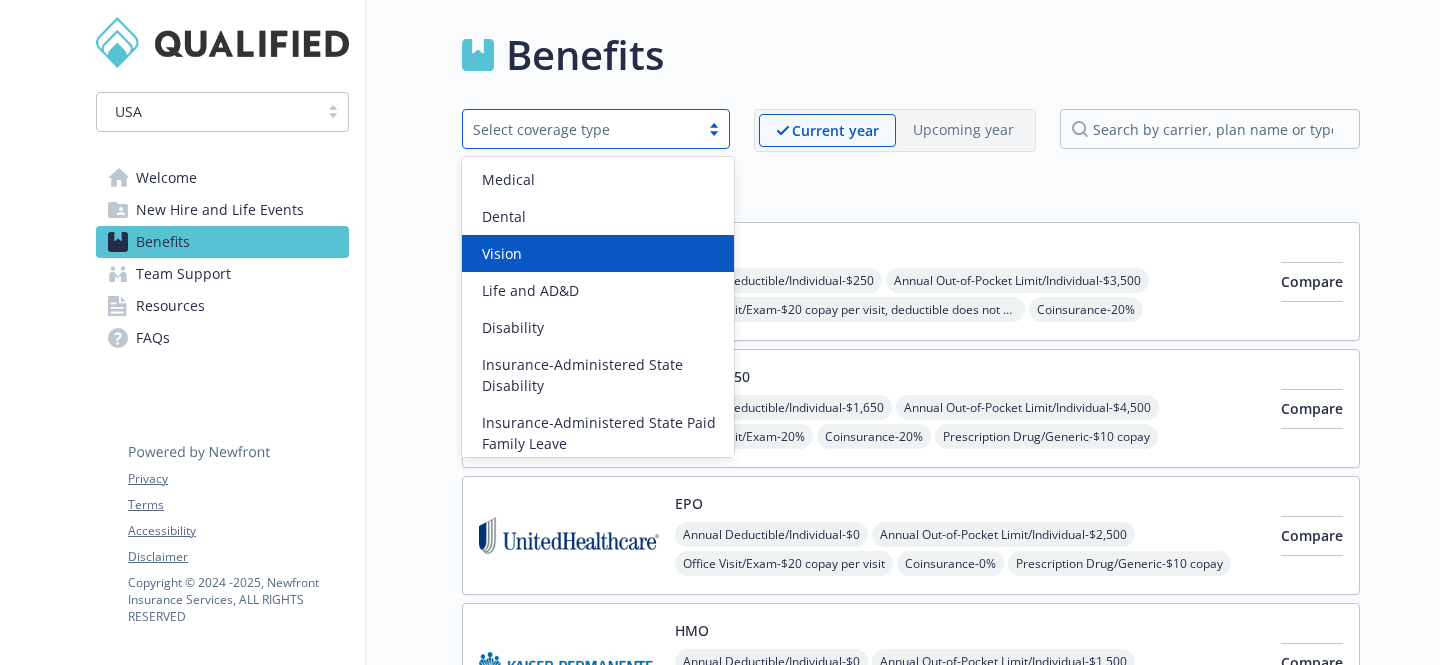 click on "Benefits option Vision focused, 3 of 10. 10 results available. Use Up and Down to choose options, press Enter to select the currently focused option, press Escape to exit the menu, press Tab to select the option and exit the menu. Select coverage type Current year Upcoming year Medical PPO 250 Annual Deductible/Individual  -  $250 Annual Out-of-Pocket Limit/Individual  -  $3,500 Office Visit/Exam  -  $20 copay per visit, deductible does not apply Coinsurance  -  20% Prescription Drug/Generic  -  $10 copay, deductible does not apply Prescription Drug/Brand Formulary  -  $35 copay, deductible does not apply Prescription Drug/Brand Non-Formulary  -  $70 copay, deductible does not apply Prescription Drug/Specialty  -  Not Applicable Compare HDHP 1650 Annual Deductible/Individual  -  $1,650 Annual Out-of-Pocket Limit/Individual  -  $4,500 Office Visit/Exam  -  20% Coinsurance  -  20% Prescription Drug/Generic  -  $10 copay Prescription Drug/Brand Formulary  -  $35 copay Prescription Drug/Brand Non-Formulary  -  $0" at bounding box center (863, 1859) 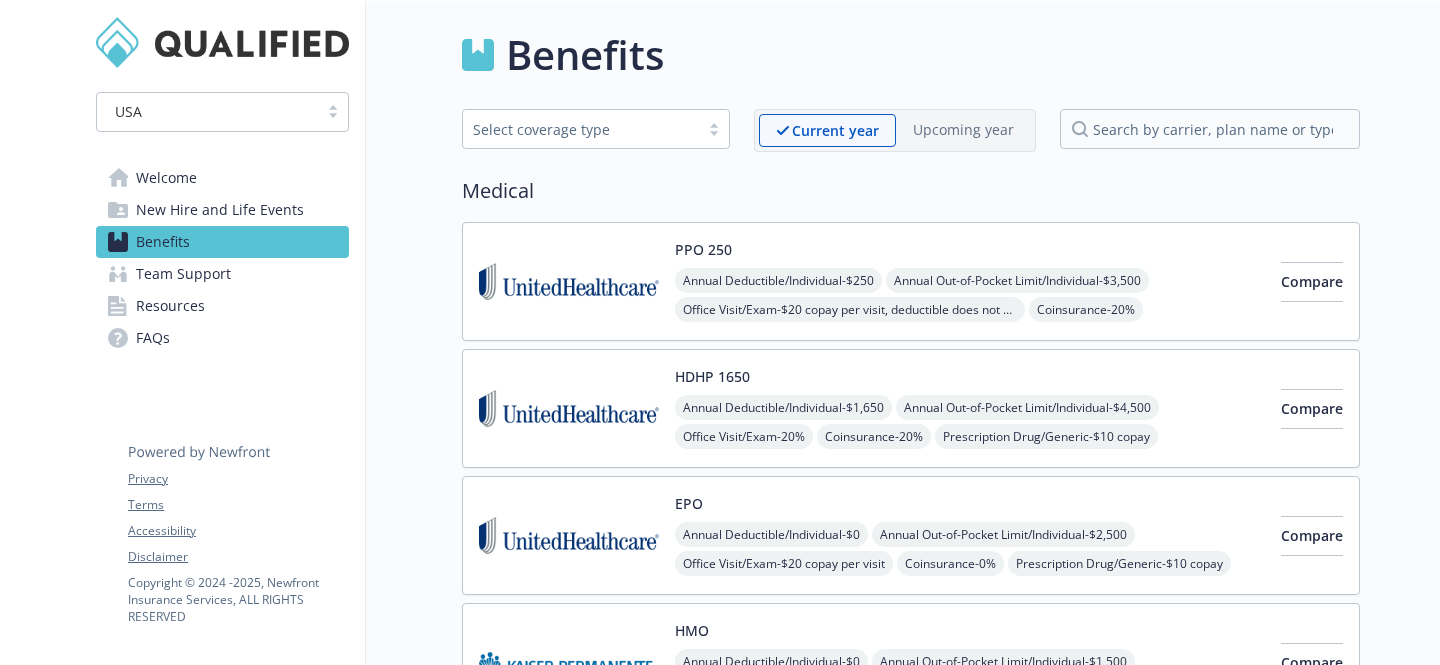 click on "USA" at bounding box center (222, 112) 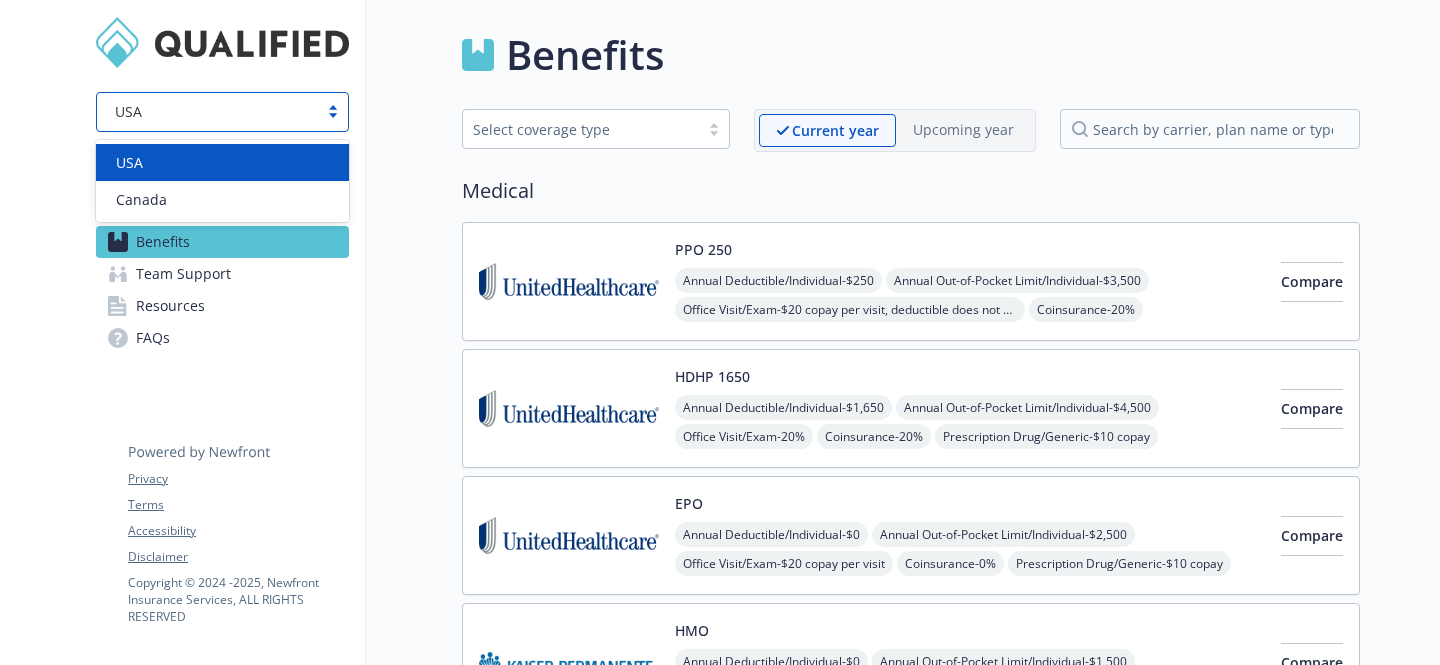 click on "USA" at bounding box center [222, 112] 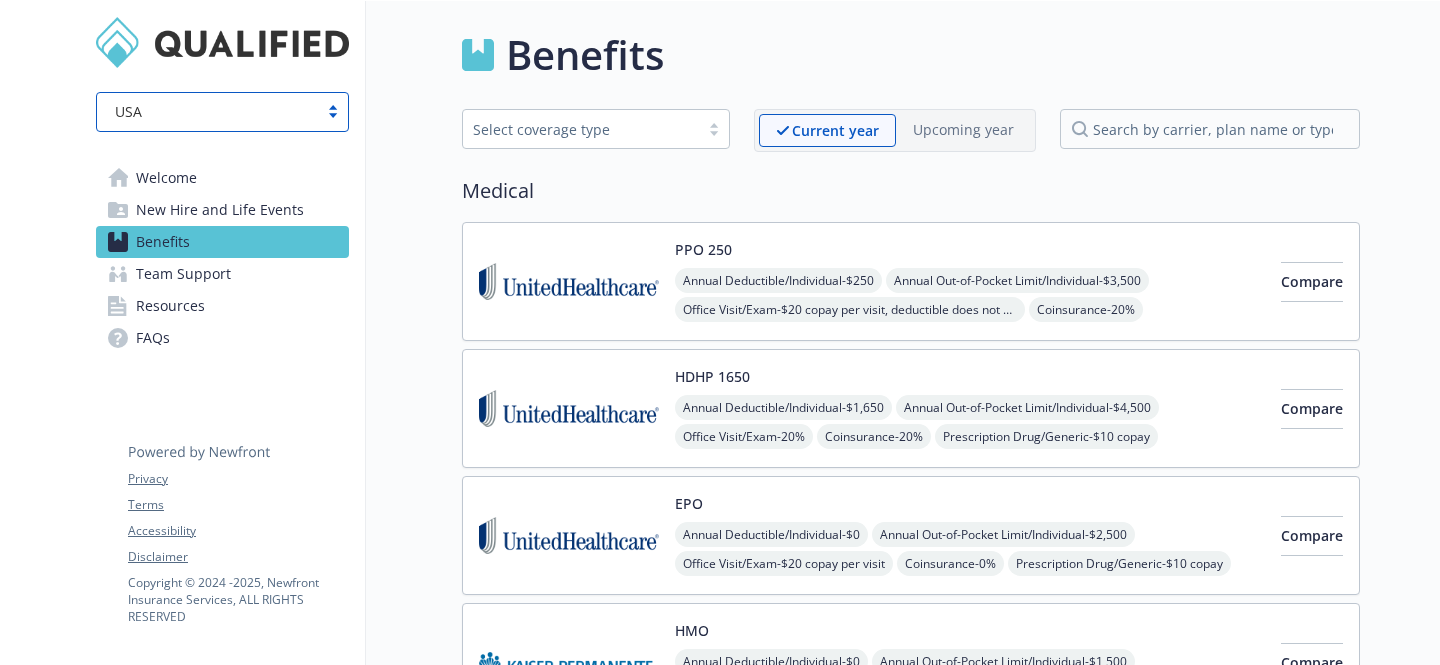 click on "Welcome" at bounding box center (166, 178) 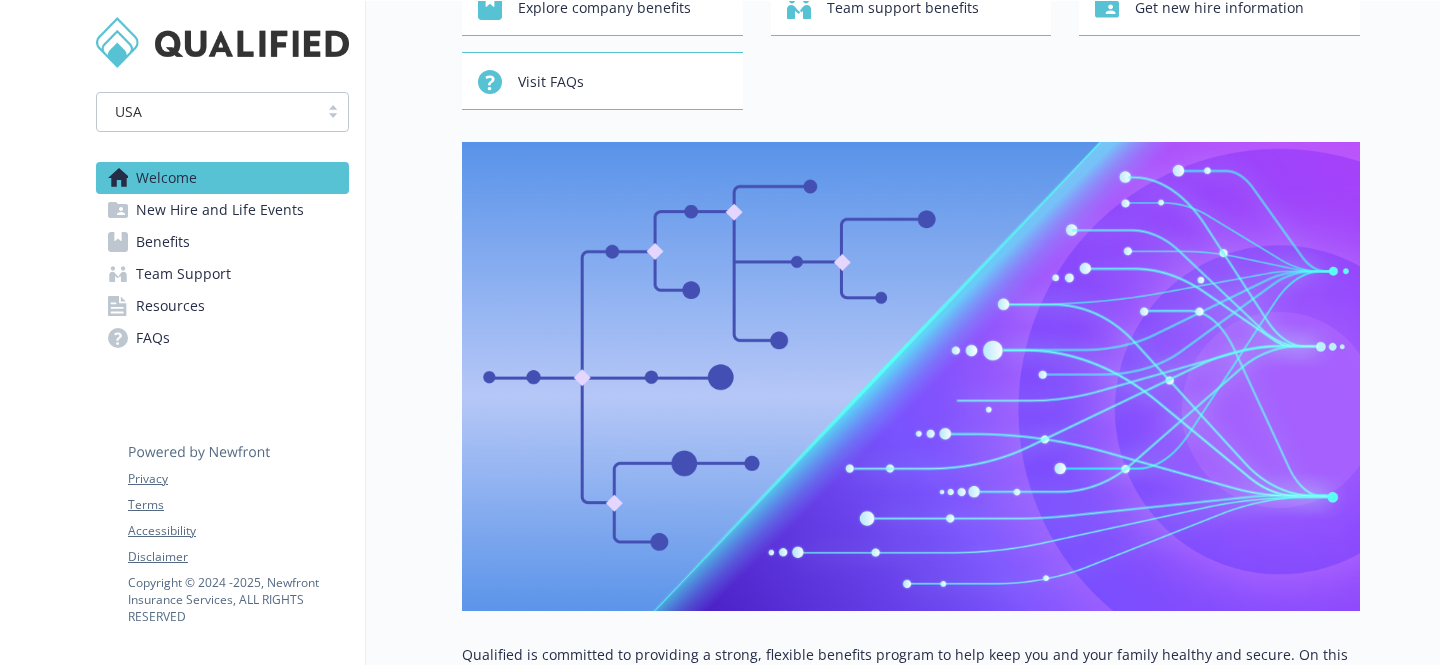 scroll, scrollTop: 0, scrollLeft: 0, axis: both 